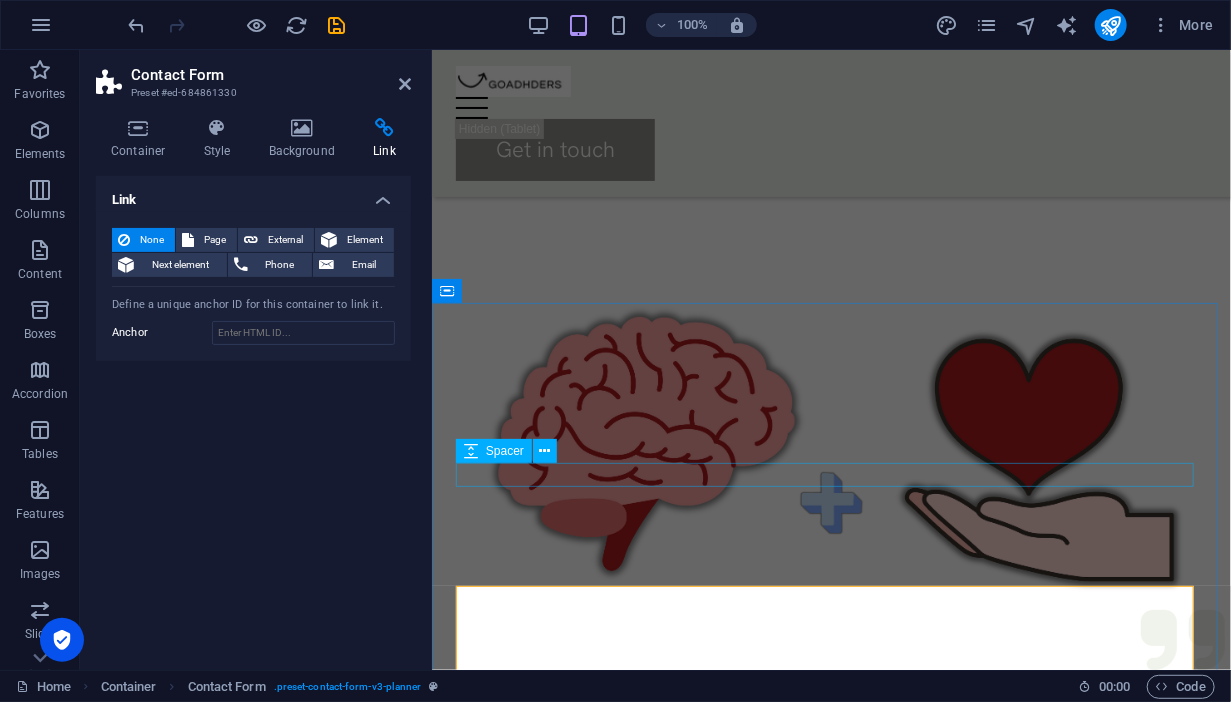 scroll, scrollTop: 1461, scrollLeft: 0, axis: vertical 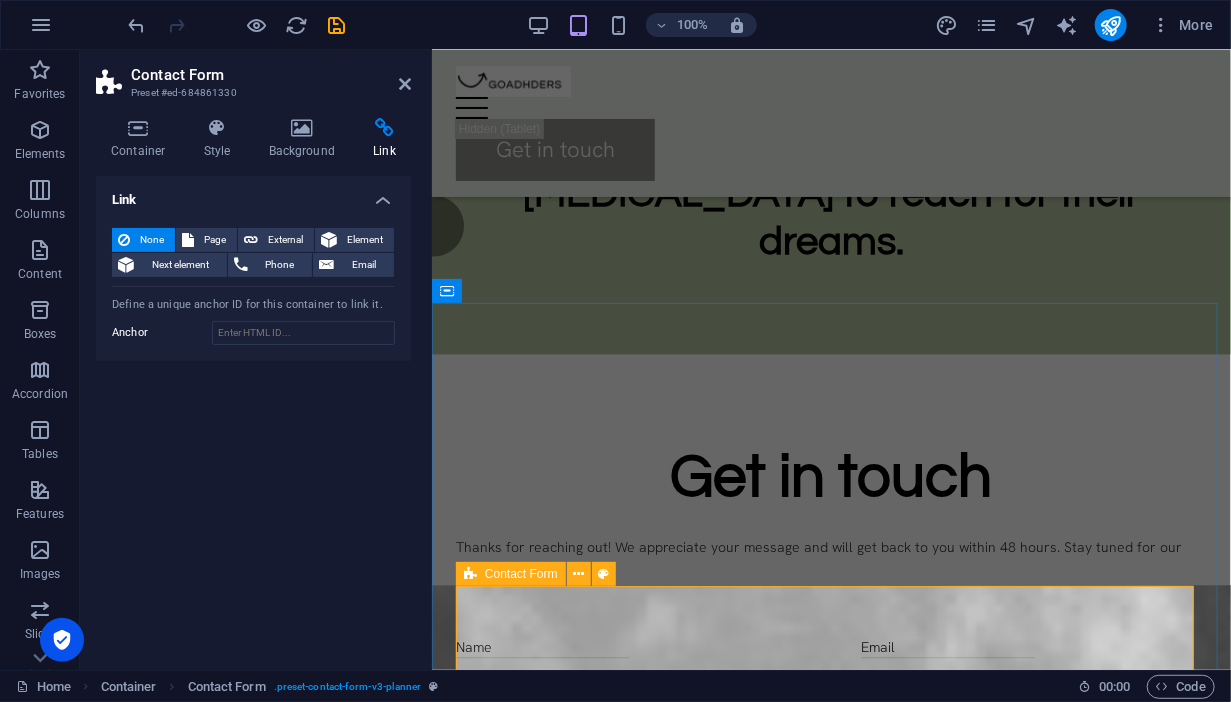 click at bounding box center [470, 574] 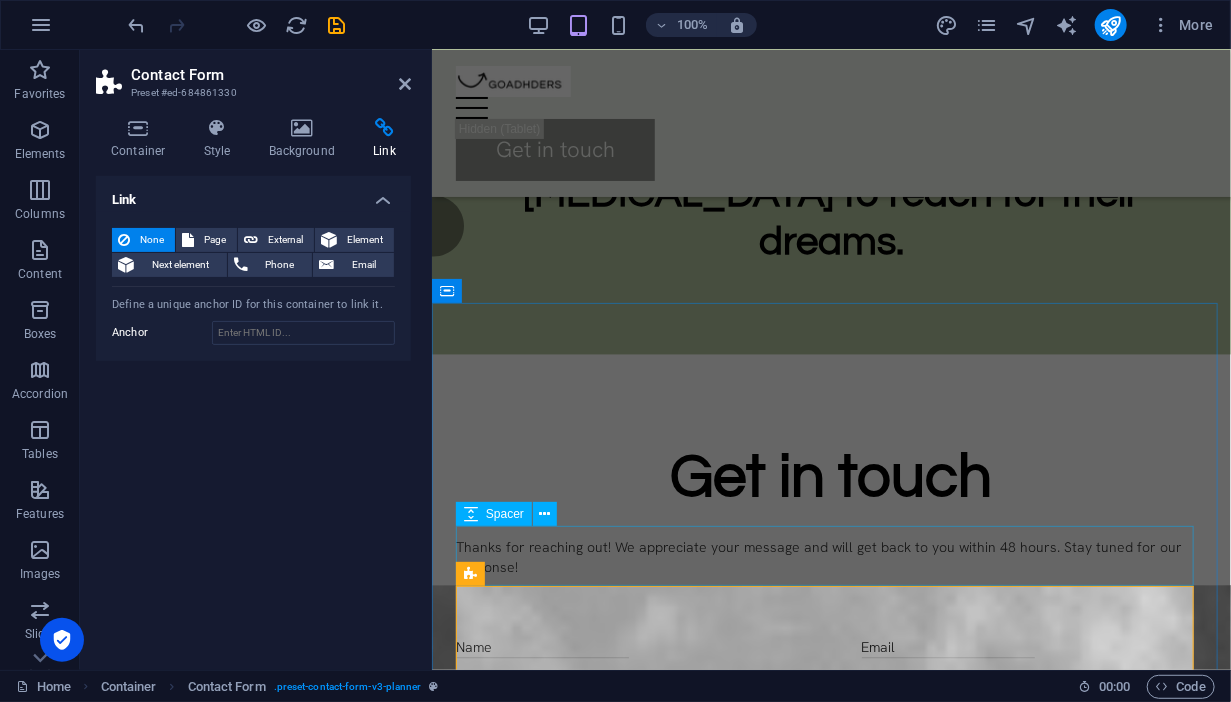 scroll, scrollTop: 1806, scrollLeft: 0, axis: vertical 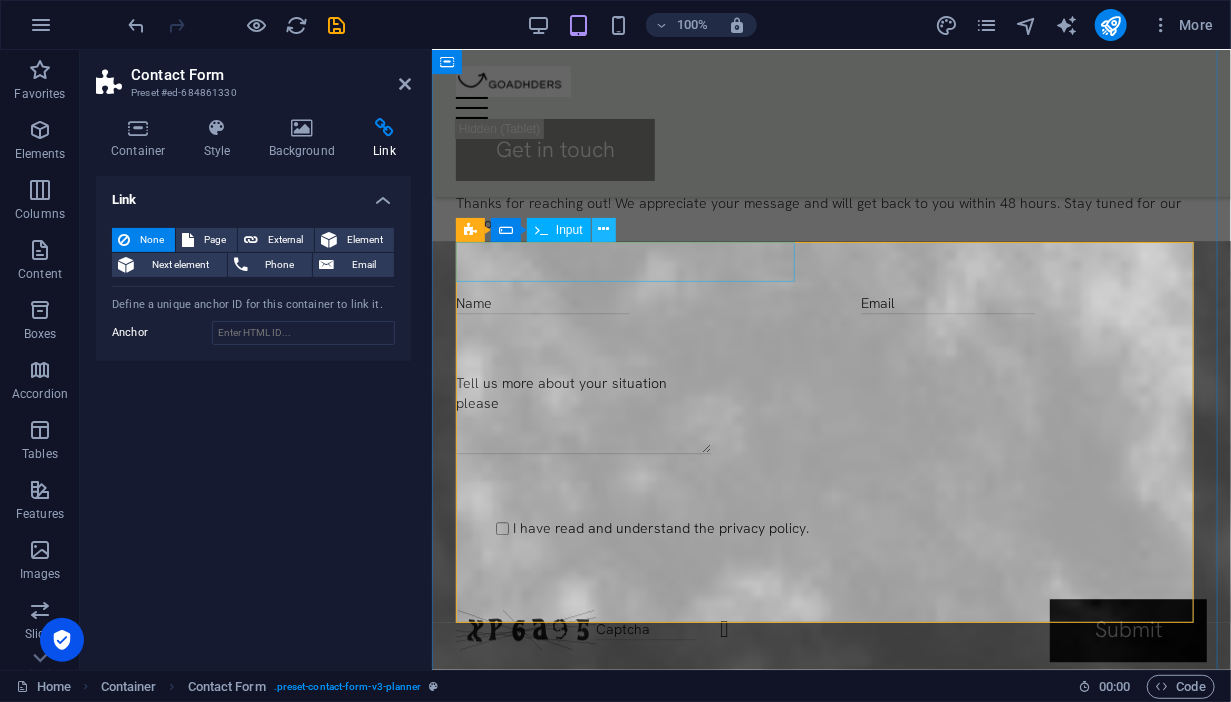 click at bounding box center (603, 229) 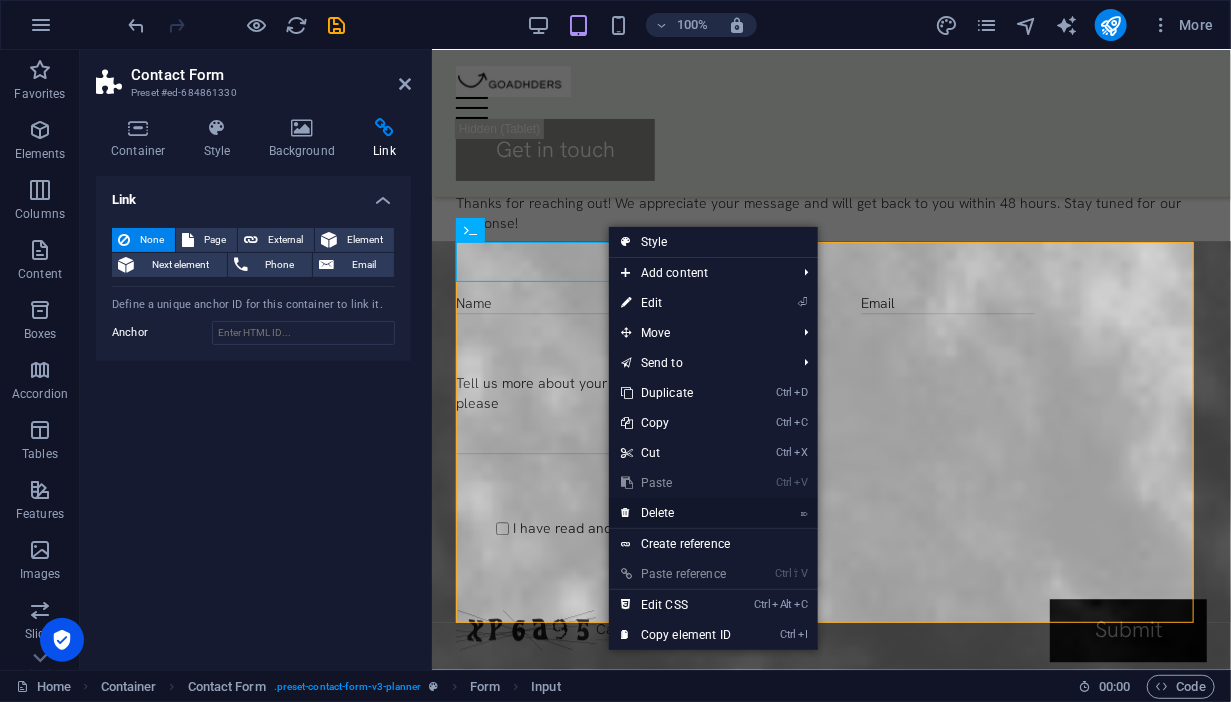 click on "⌦  Delete" at bounding box center (676, 513) 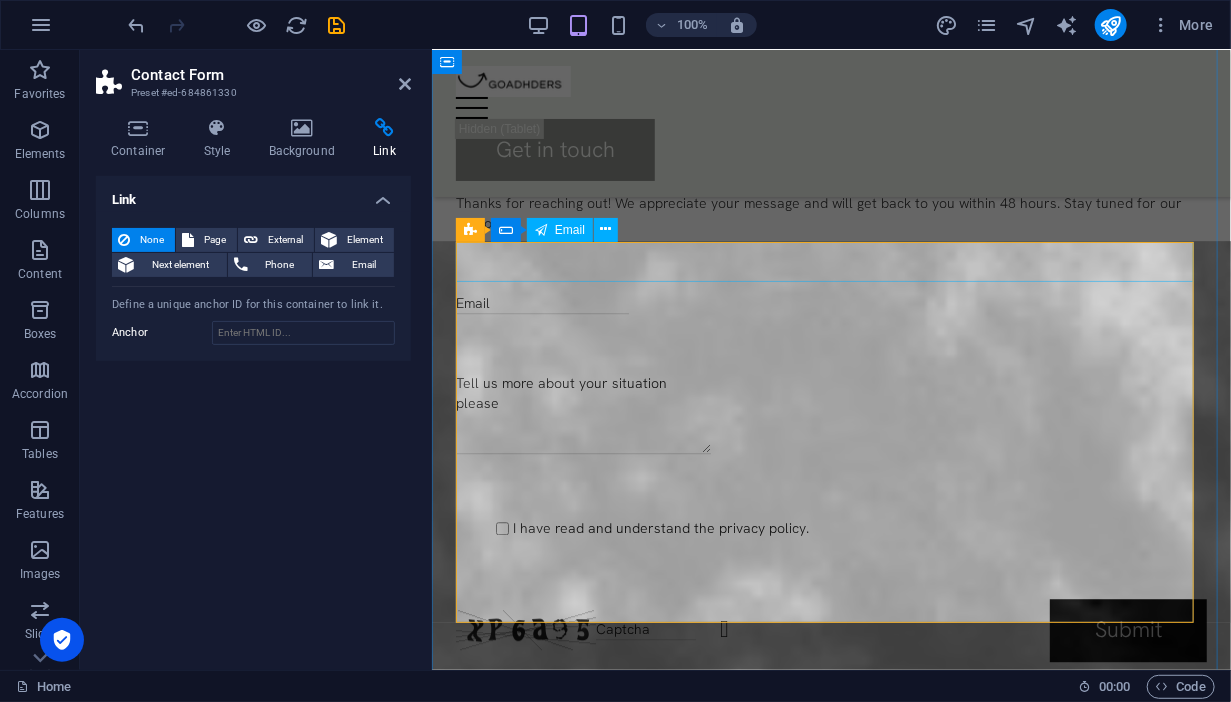 click on "Email" at bounding box center (570, 230) 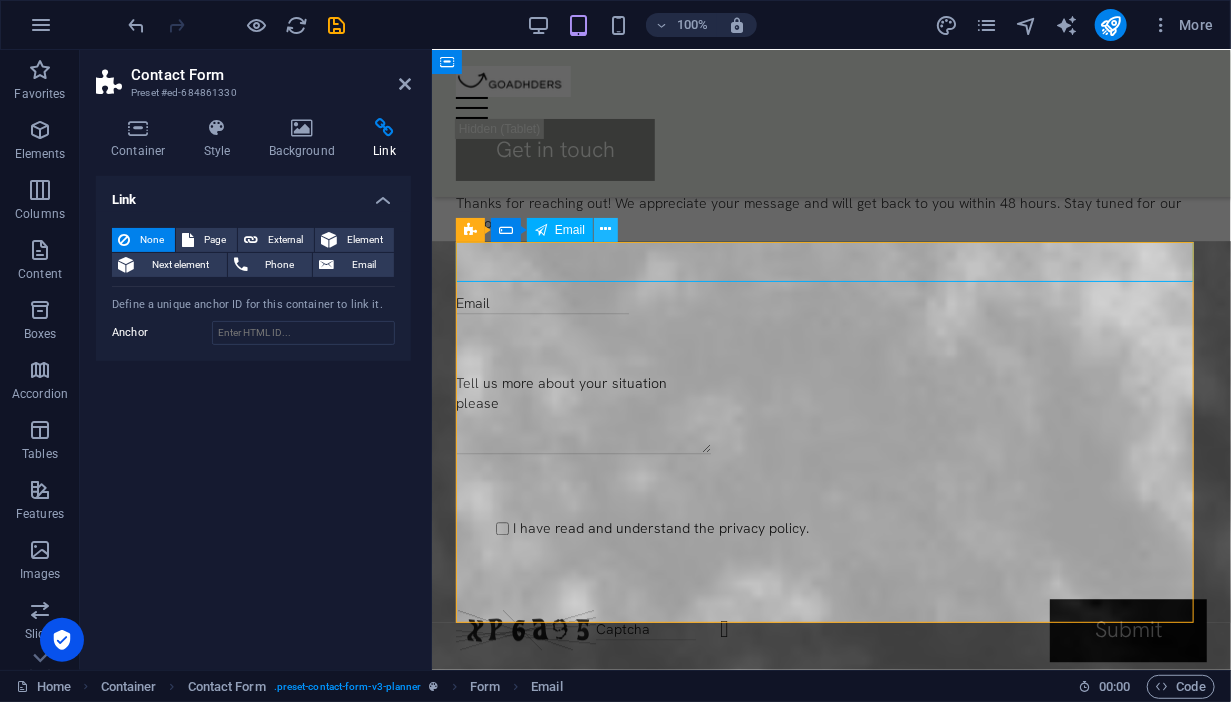 click at bounding box center (606, 229) 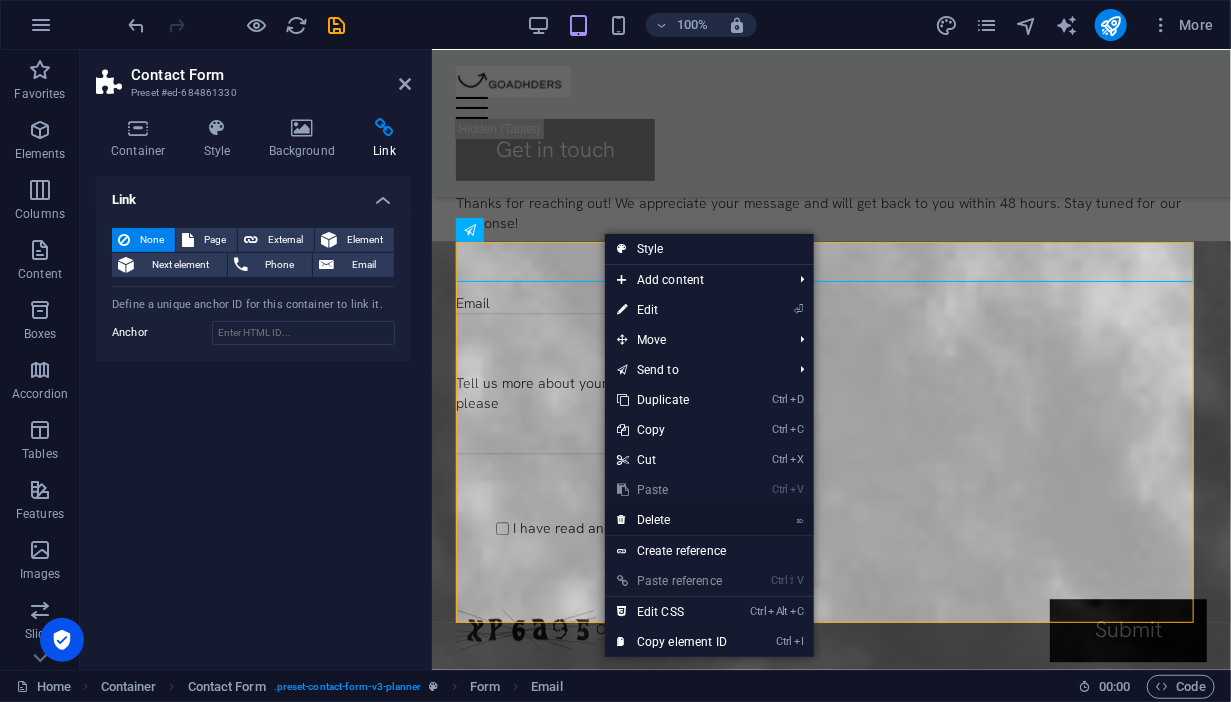 click on "⌦  Delete" at bounding box center (672, 520) 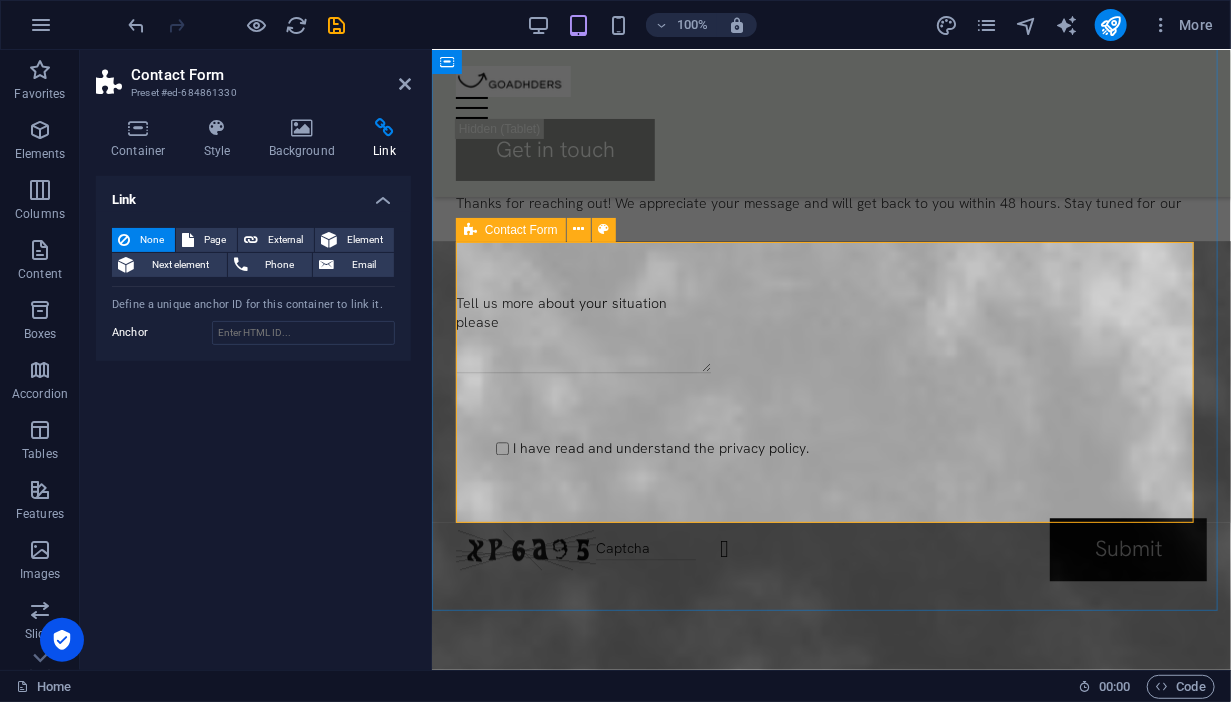 click on "Contact Form" at bounding box center (511, 230) 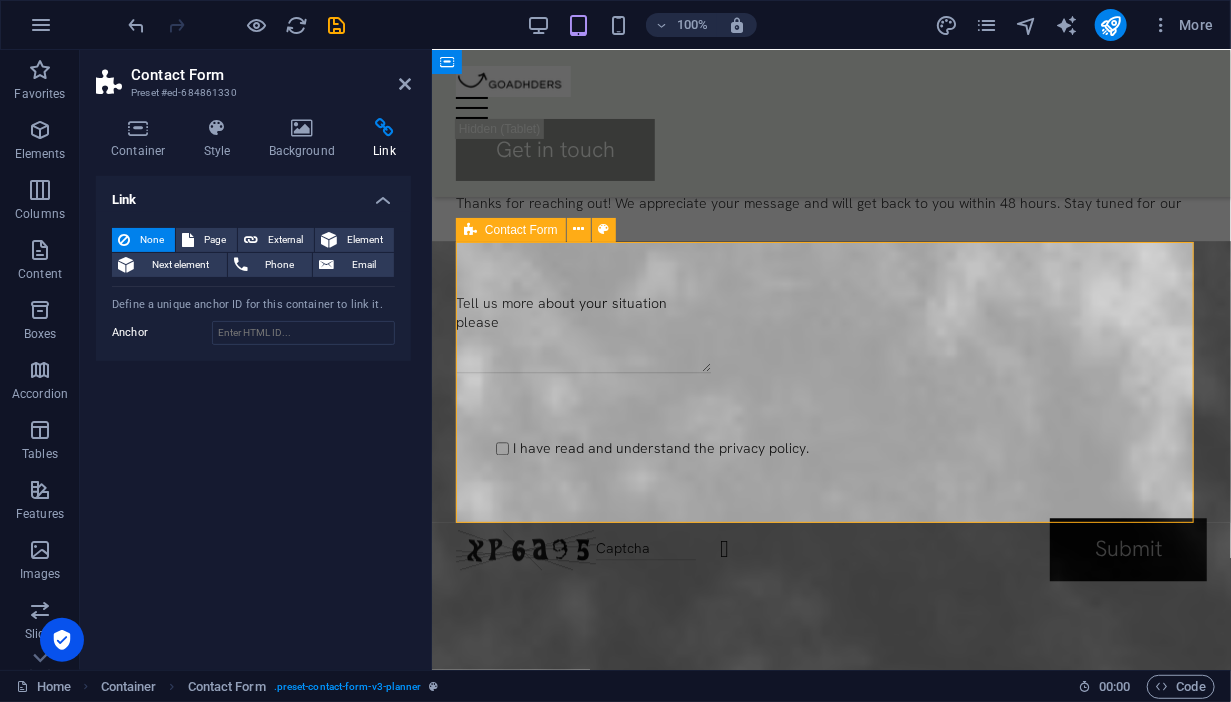 click on "Contact Form" at bounding box center [521, 230] 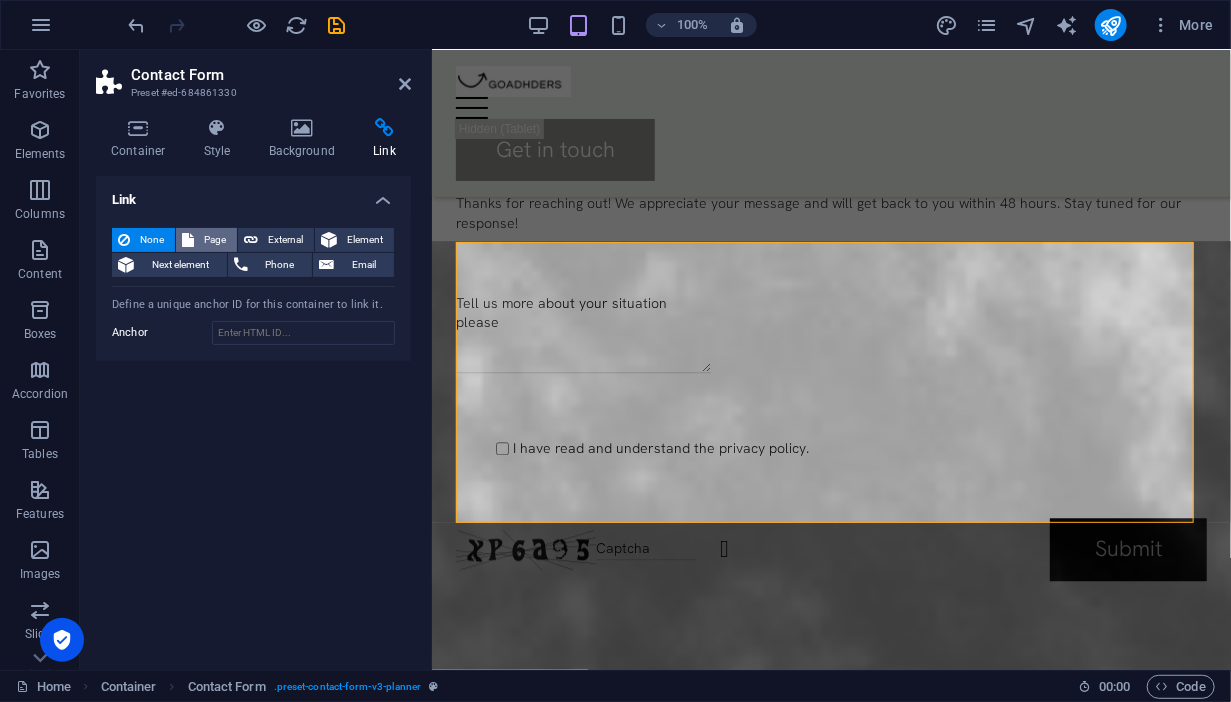 click at bounding box center (188, 240) 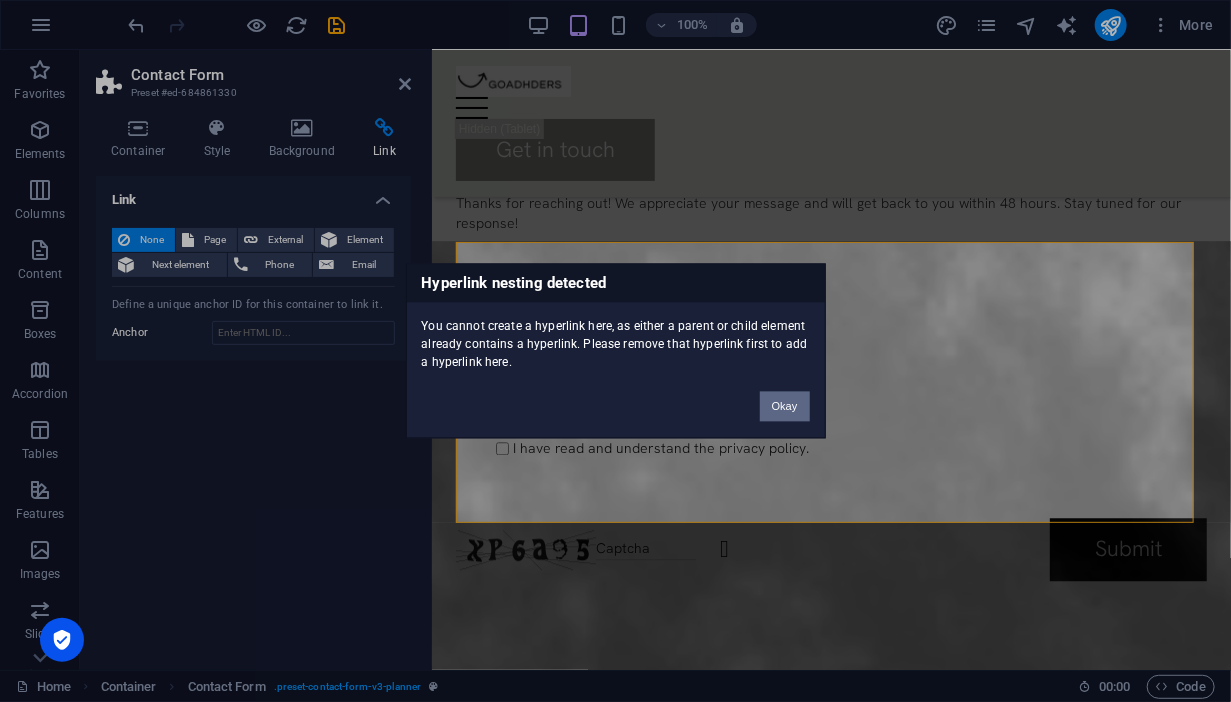 click on "Okay" at bounding box center (785, 407) 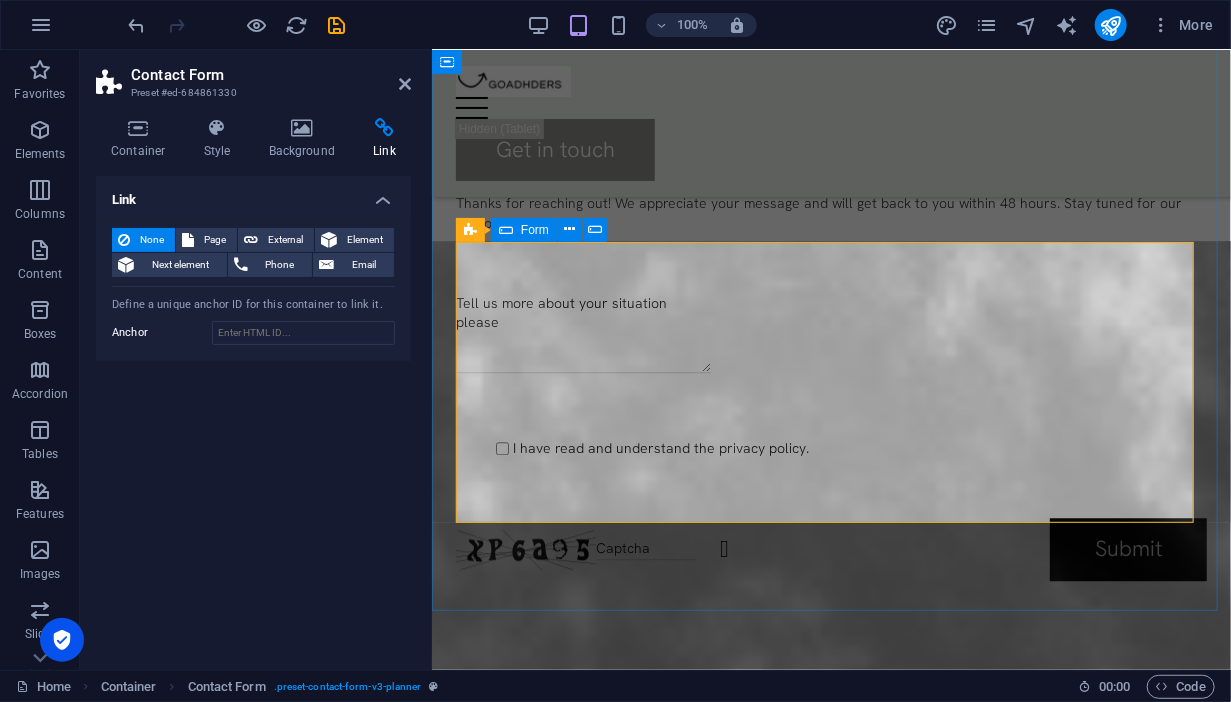 click on "I have read and understand the privacy policy. Unreadable? Regenerate Submit" at bounding box center (830, 436) 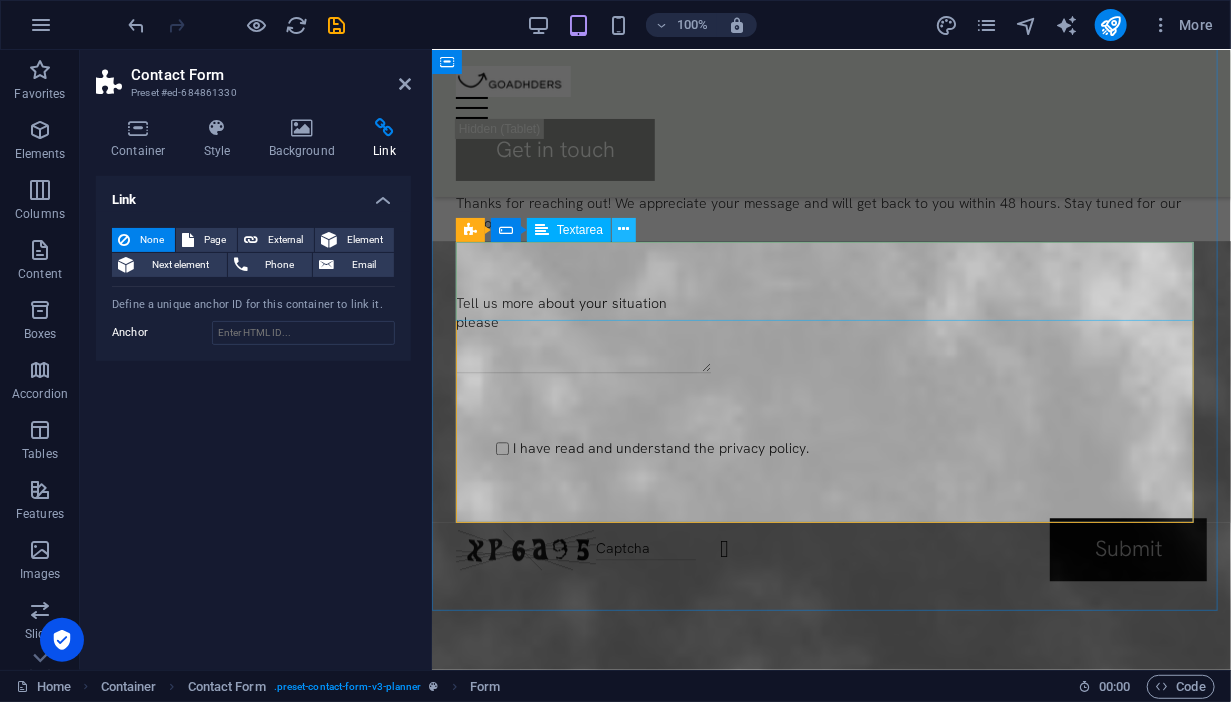 click at bounding box center [624, 229] 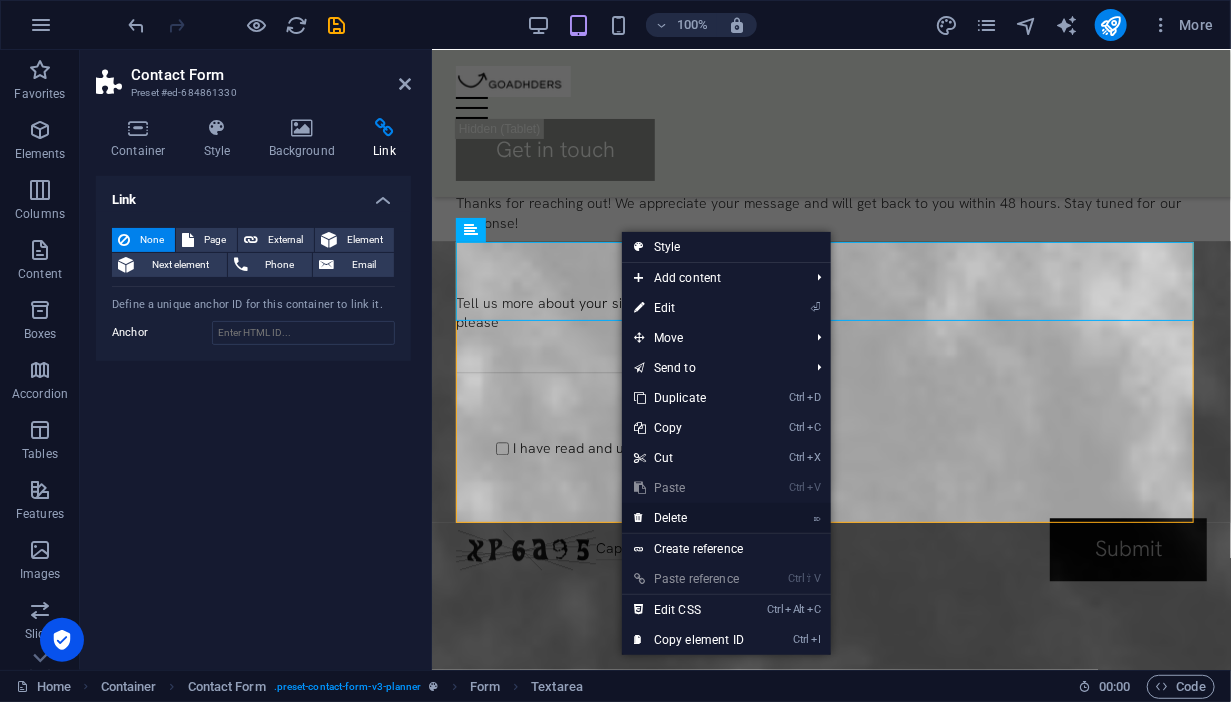 drag, startPoint x: 246, startPoint y: 459, endPoint x: 679, endPoint y: 509, distance: 435.8773 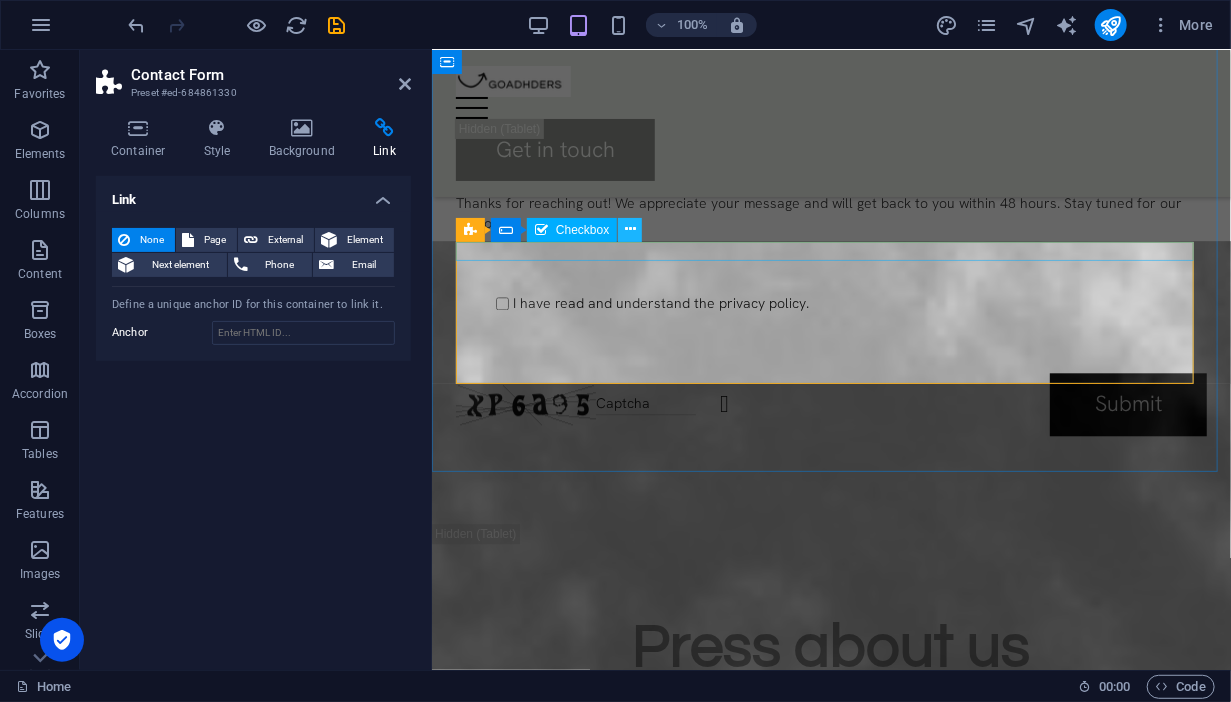 click at bounding box center (630, 229) 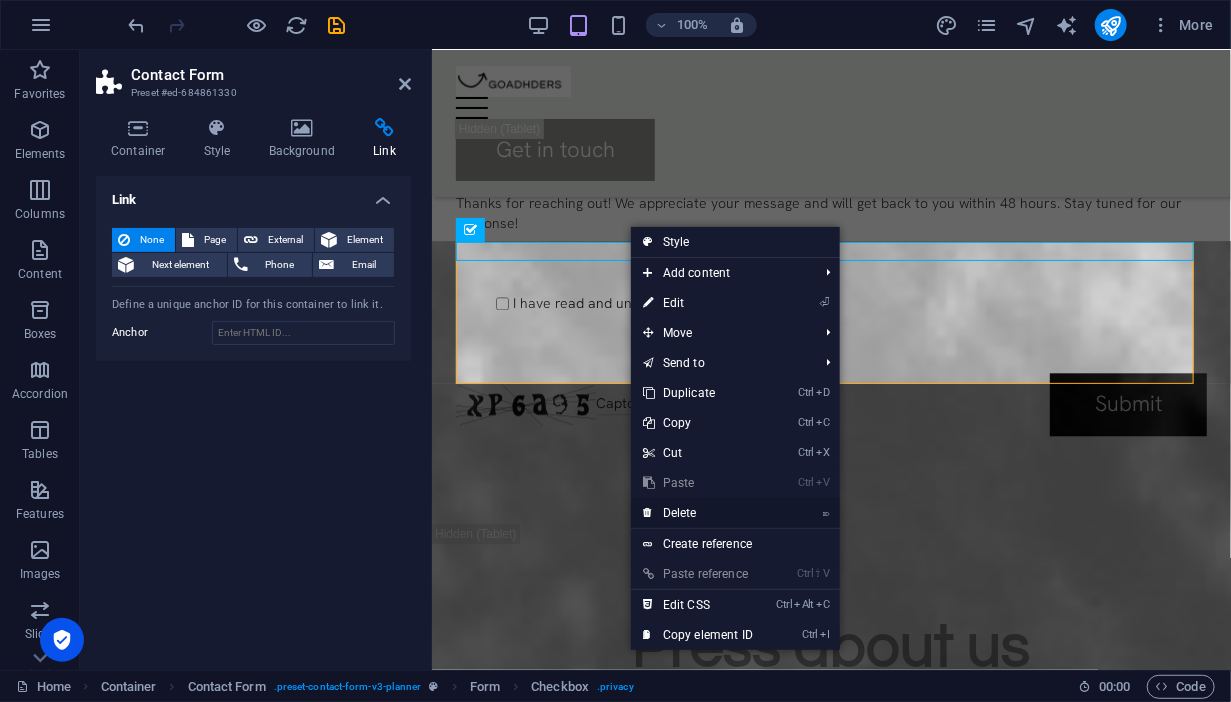 click on "⌦  Delete" at bounding box center [698, 513] 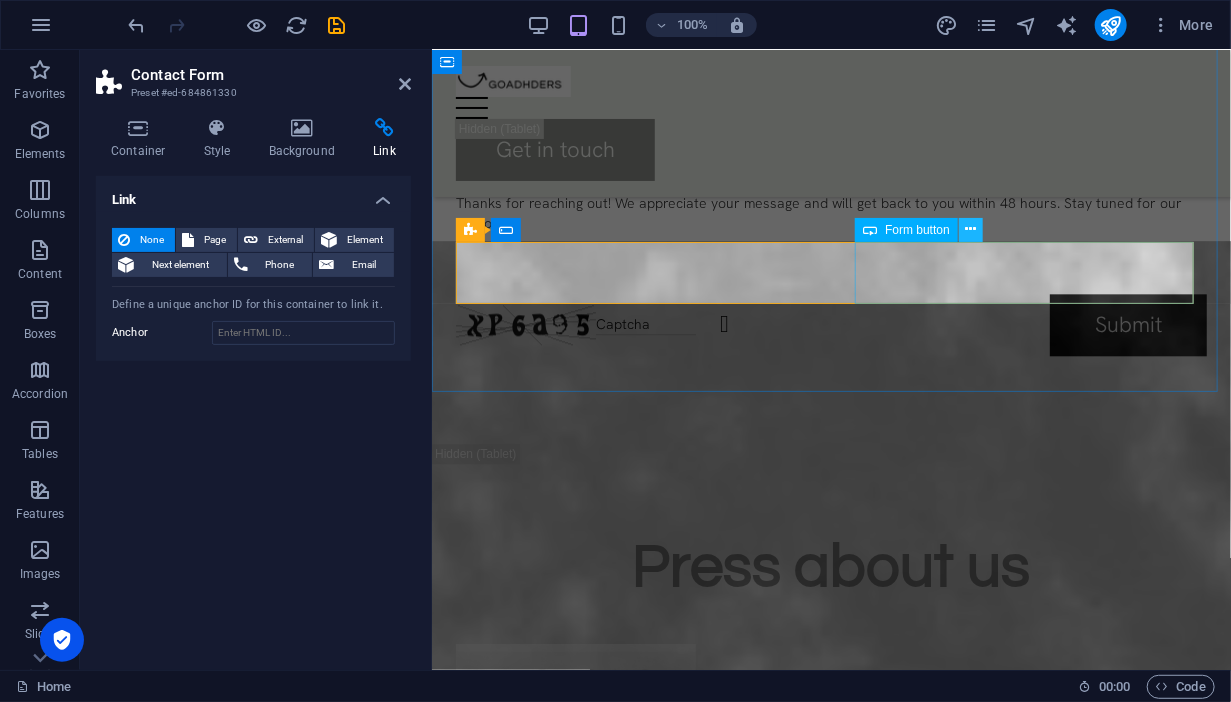 click at bounding box center (970, 229) 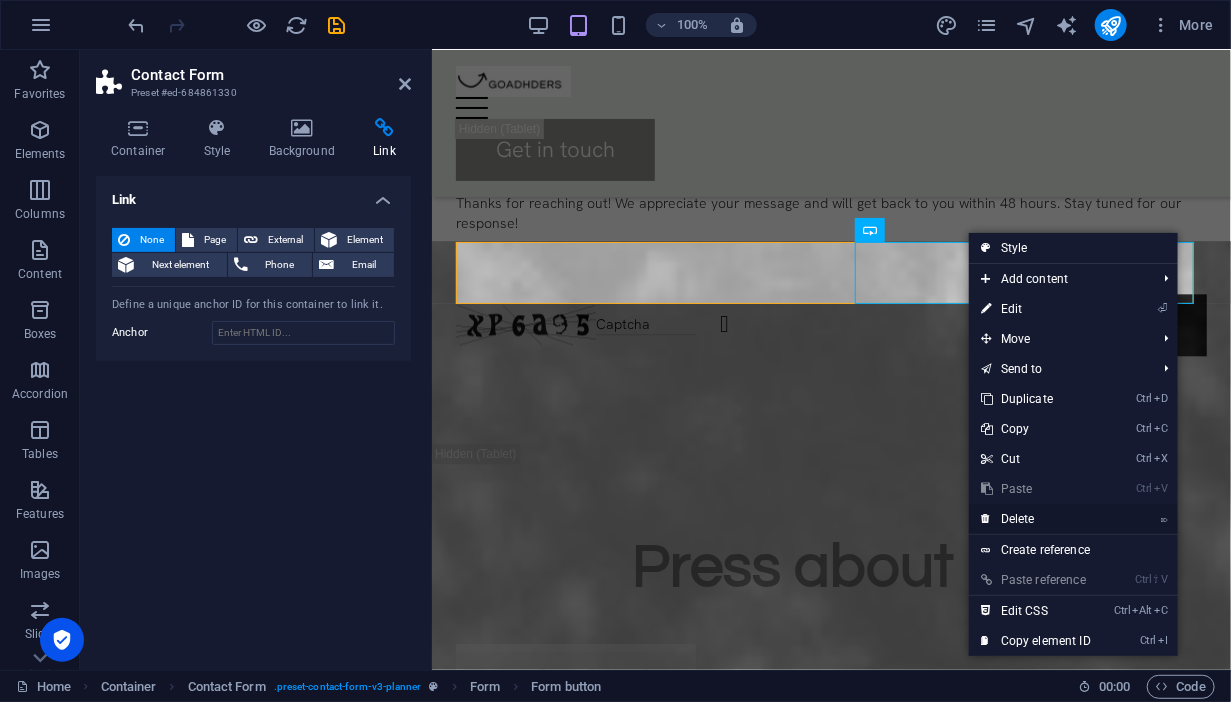 drag, startPoint x: 1013, startPoint y: 518, endPoint x: 580, endPoint y: 468, distance: 435.8773 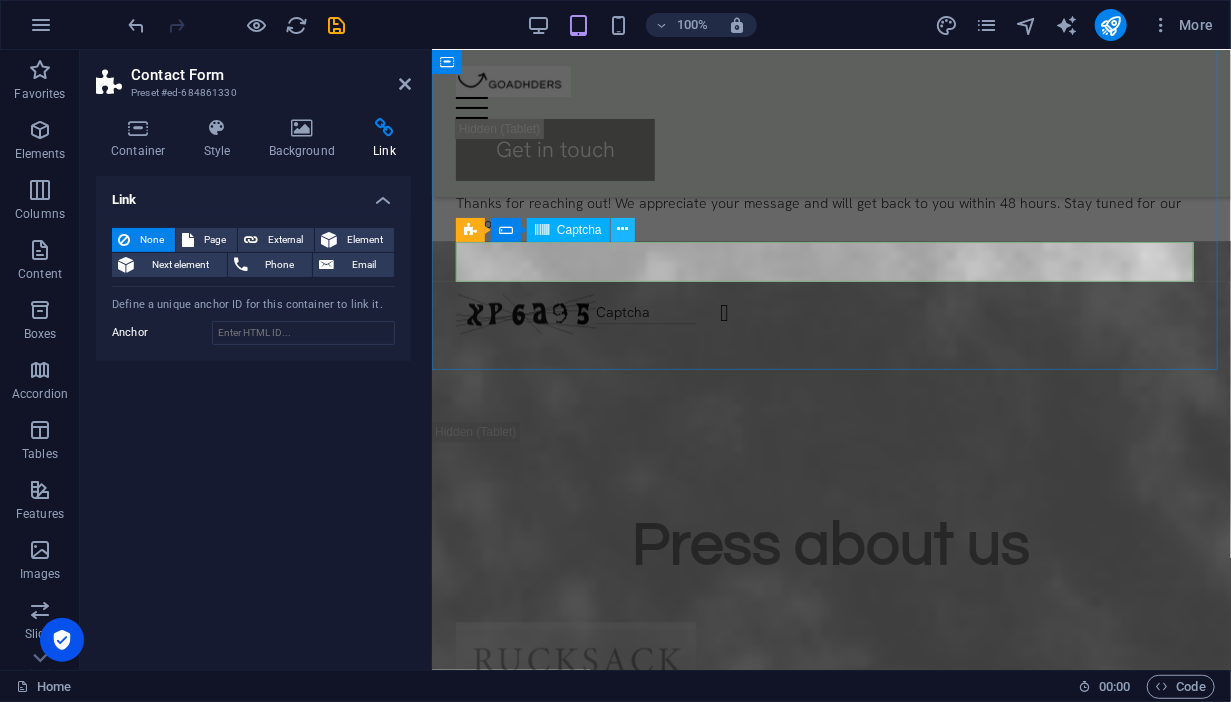 click at bounding box center [622, 229] 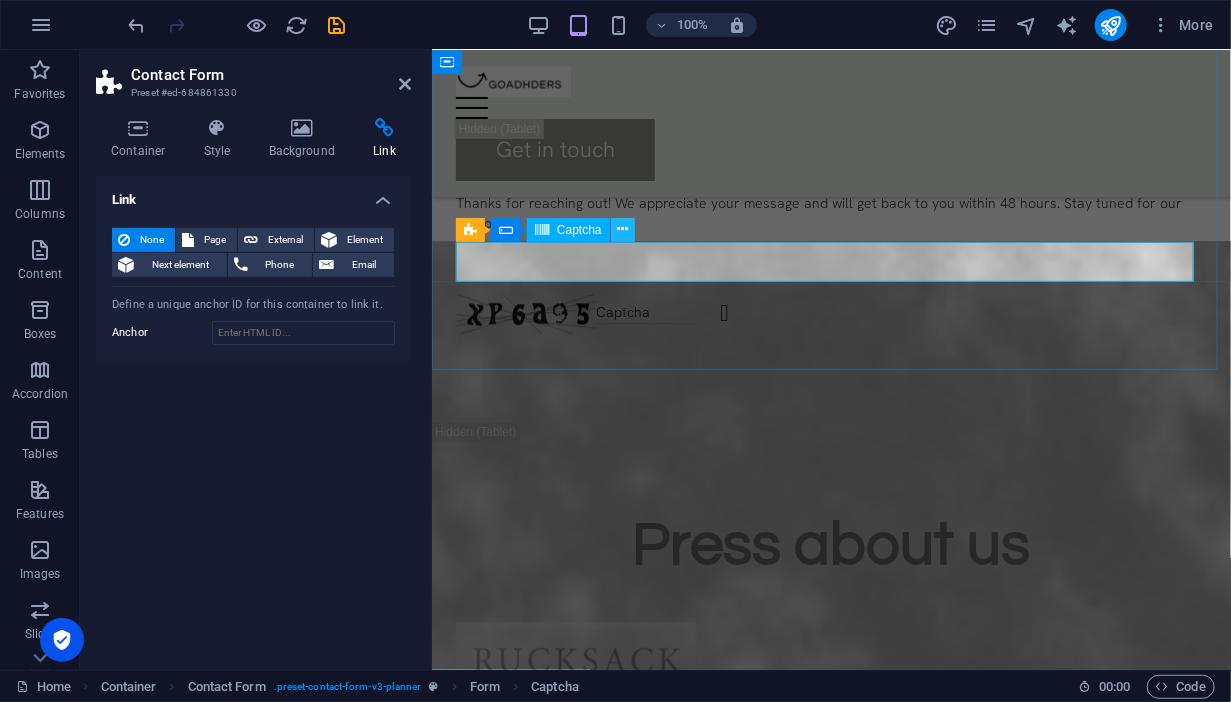 click at bounding box center (622, 229) 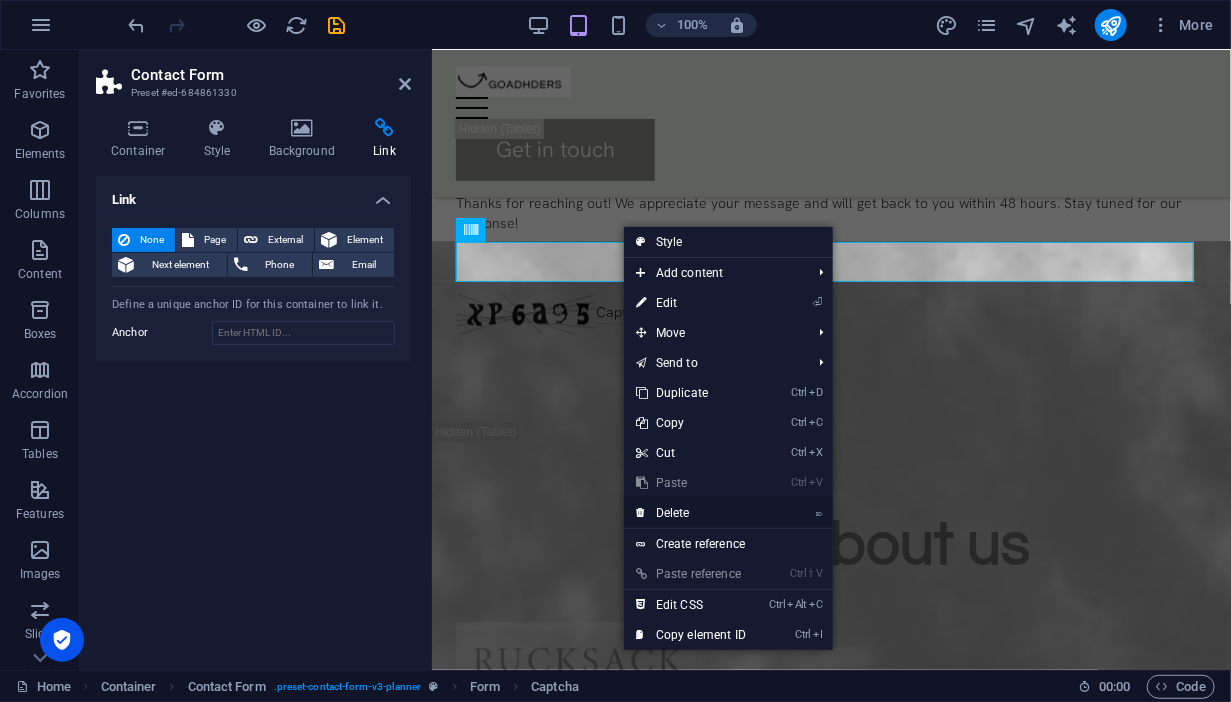 click on "⌦  Delete" at bounding box center (691, 513) 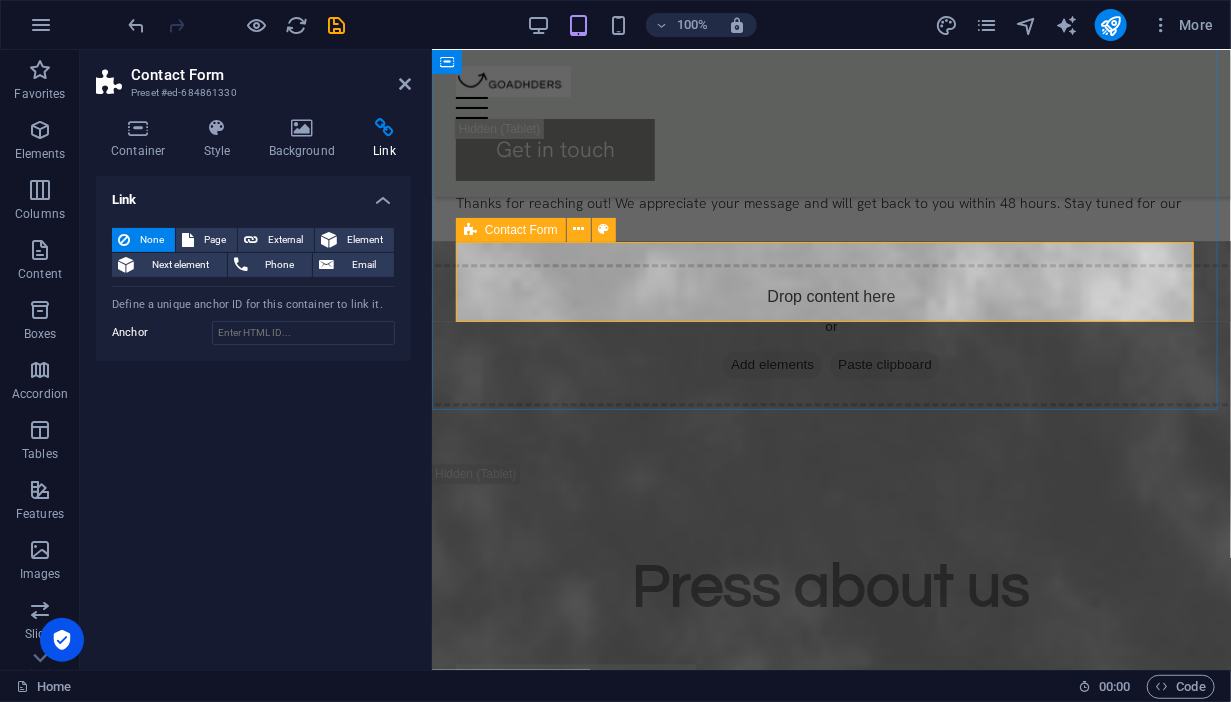 click on "Contact Form" at bounding box center [521, 230] 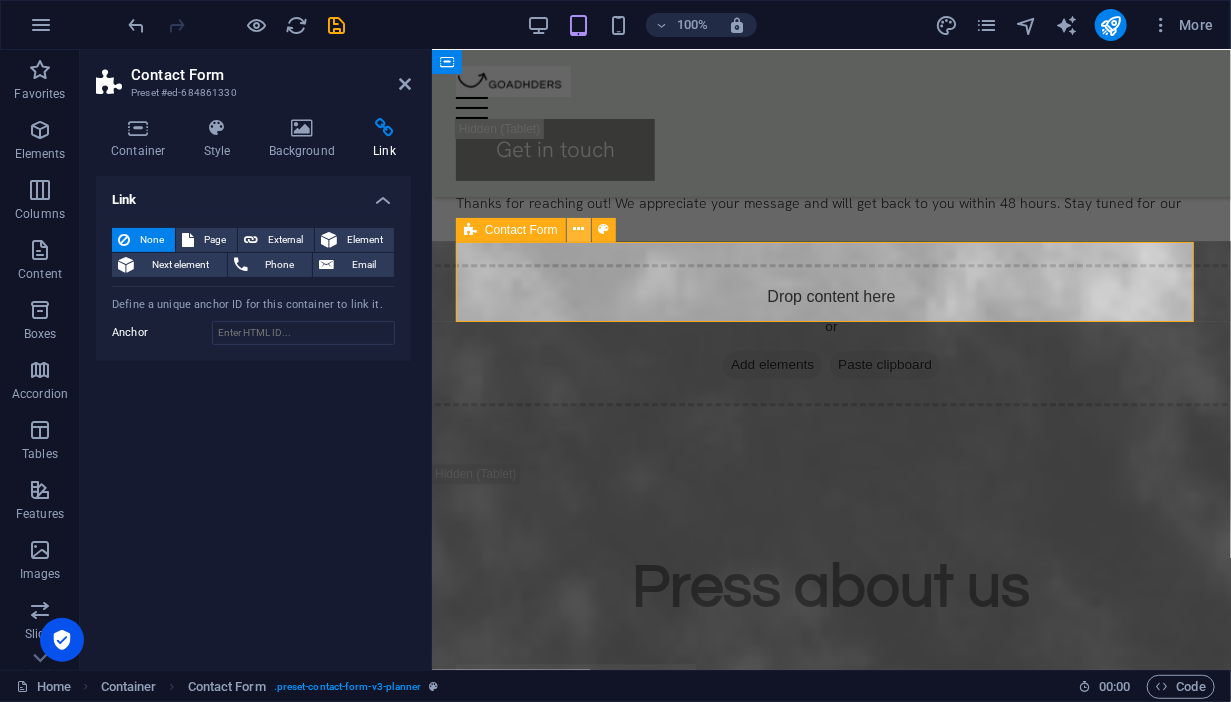click at bounding box center [578, 229] 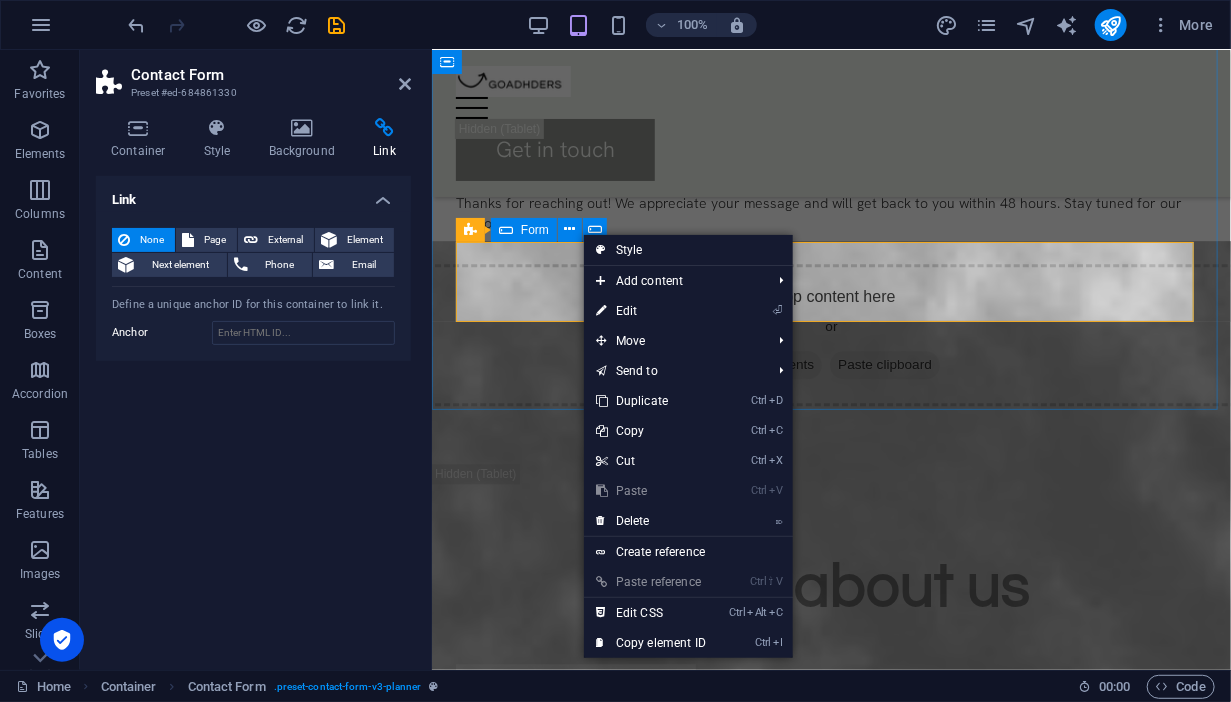 click on "Drop content here or  Add elements  Paste clipboard" at bounding box center (830, 334) 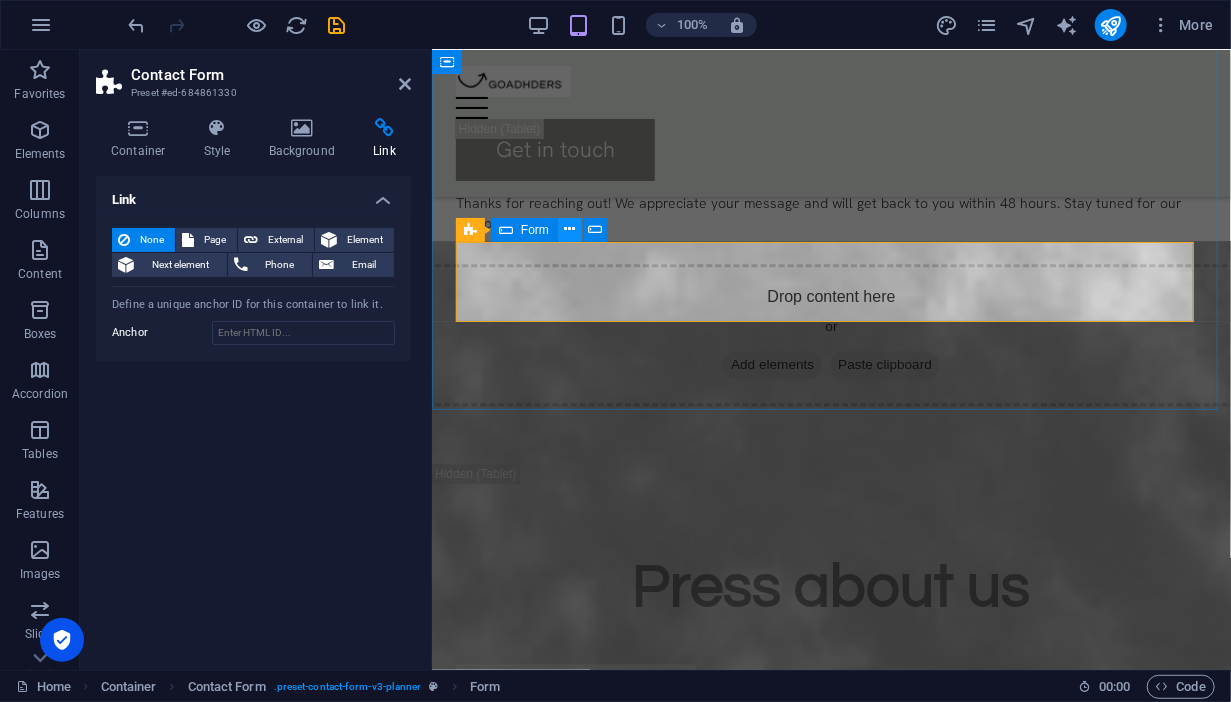 click at bounding box center [570, 229] 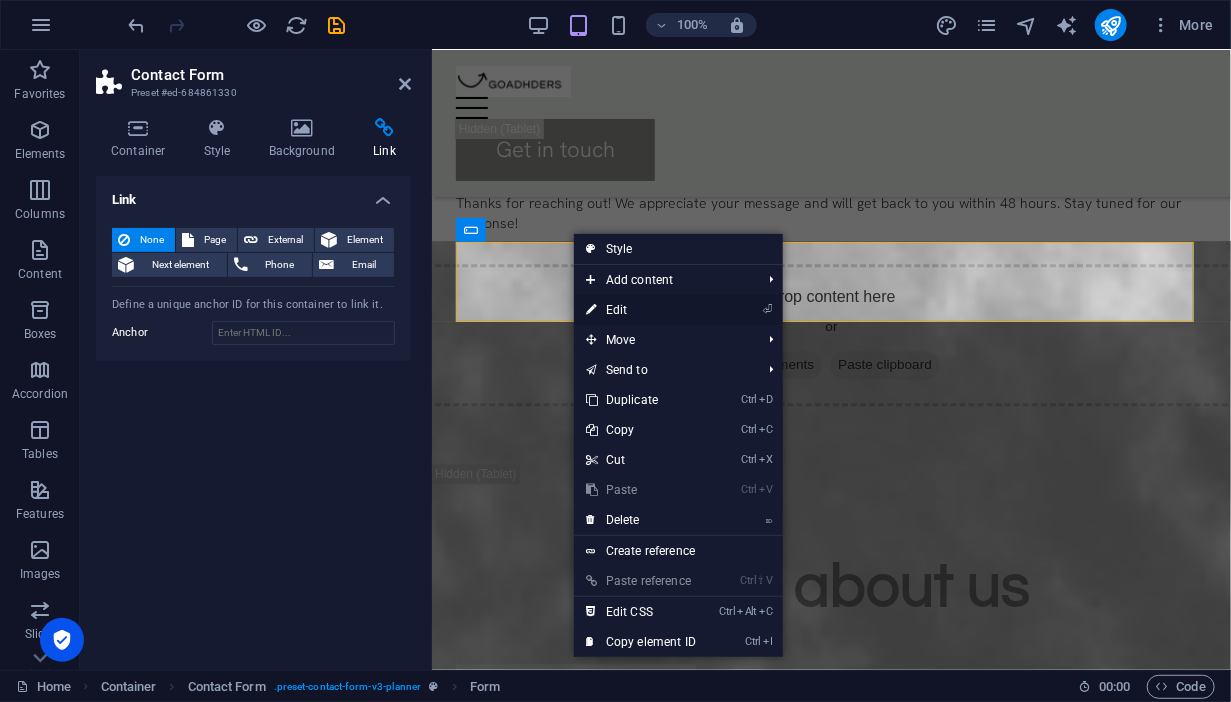 click on "⏎  Edit" at bounding box center (641, 310) 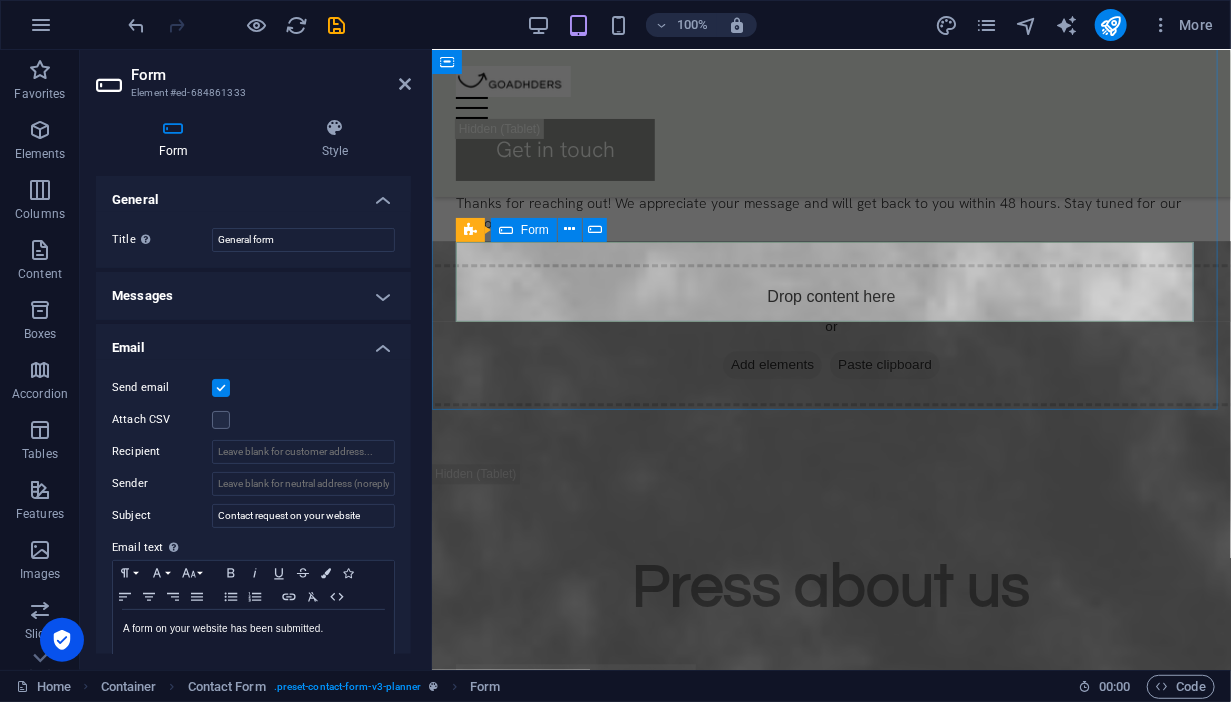 scroll, scrollTop: 224, scrollLeft: 0, axis: vertical 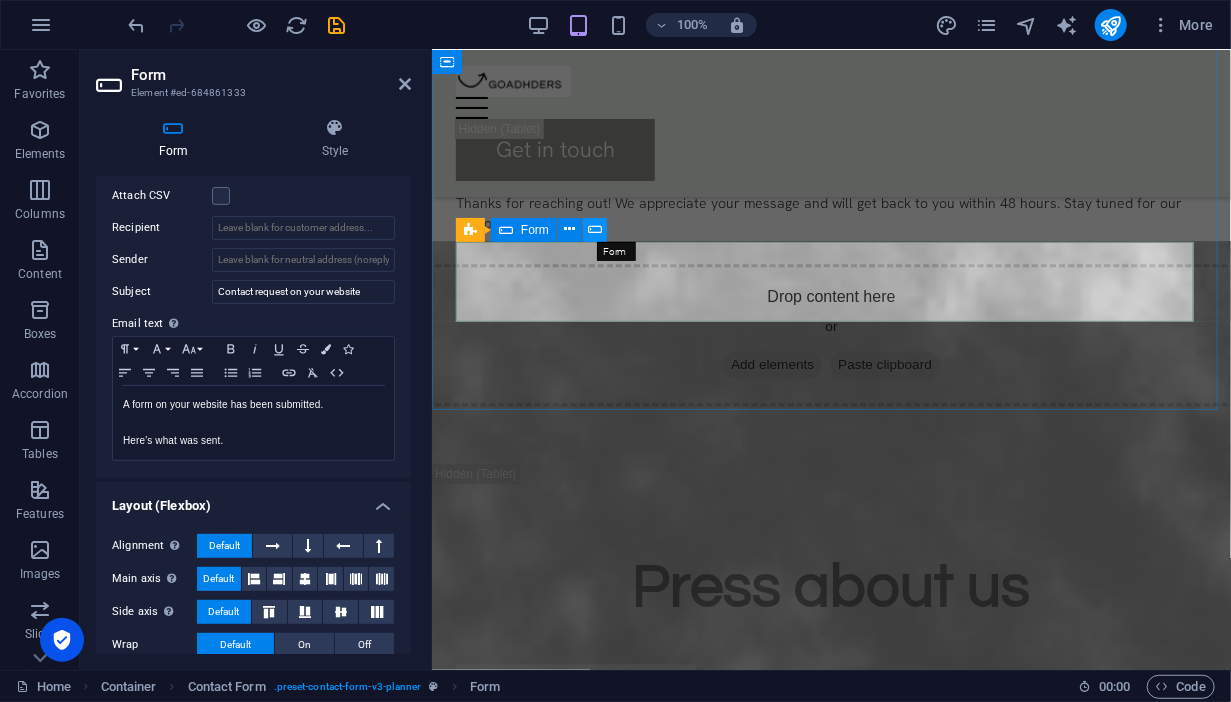 click at bounding box center [595, 229] 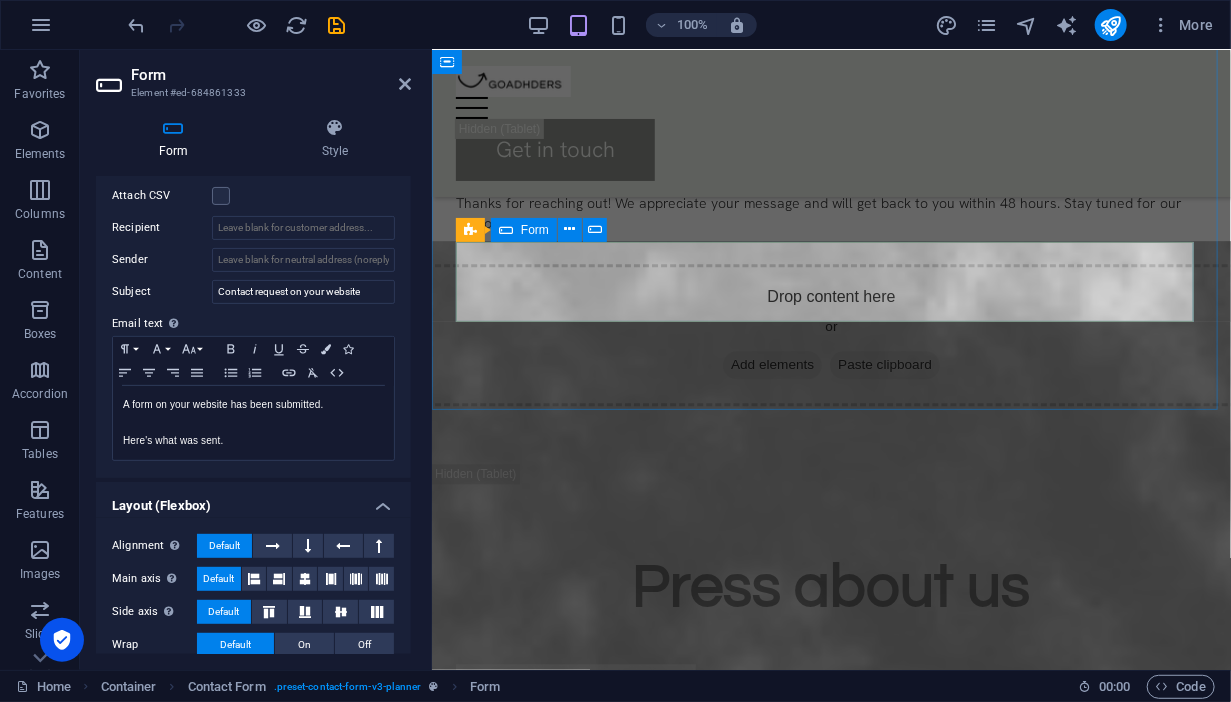 click on "Drop content here or  Add elements  Paste clipboard" at bounding box center (830, 334) 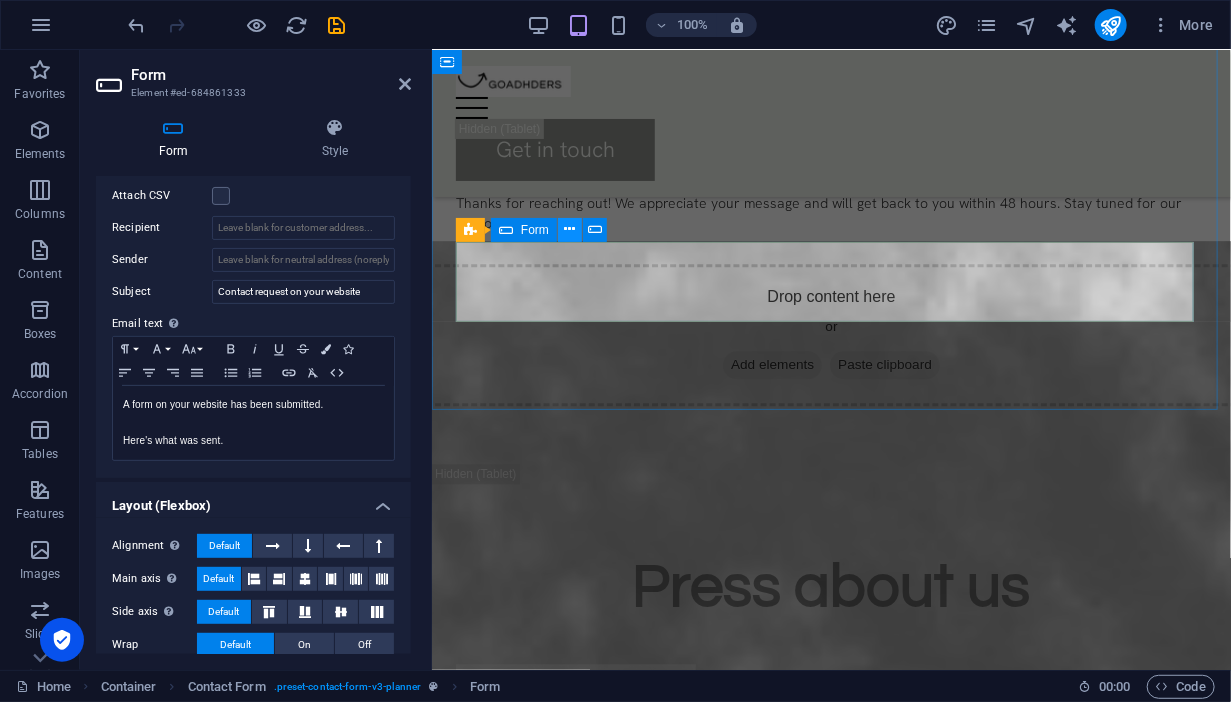 click at bounding box center (570, 229) 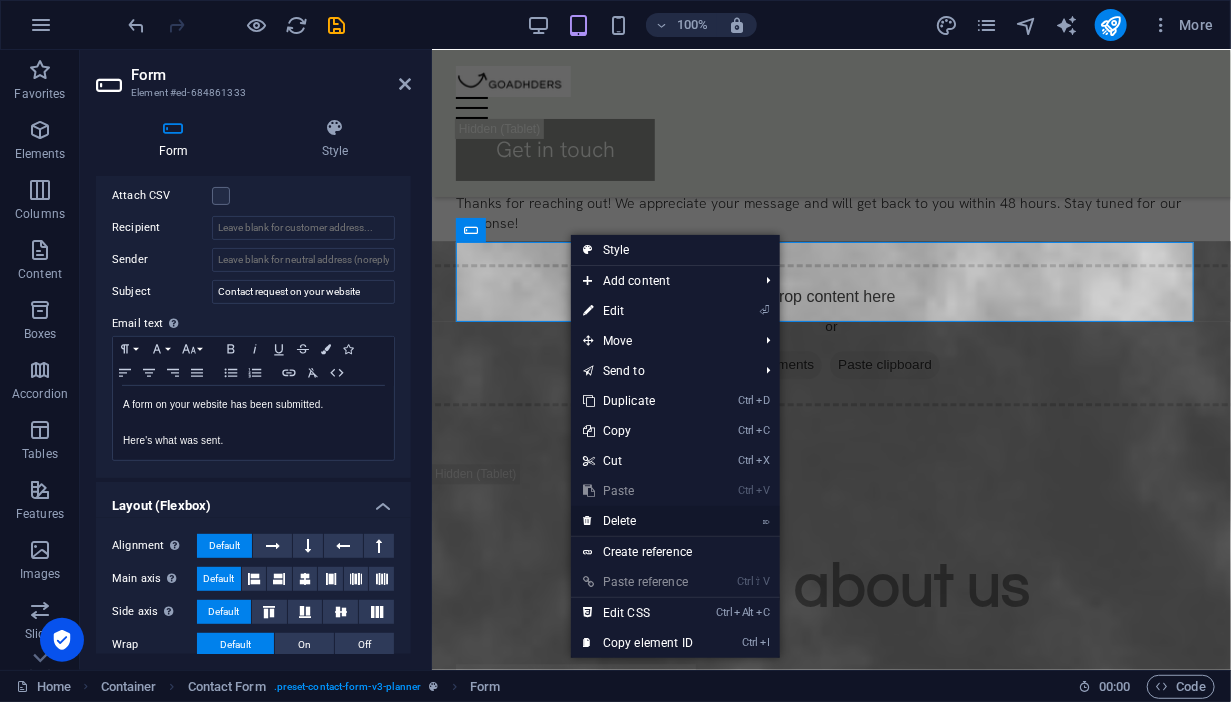 click on "⌦  Delete" at bounding box center [638, 521] 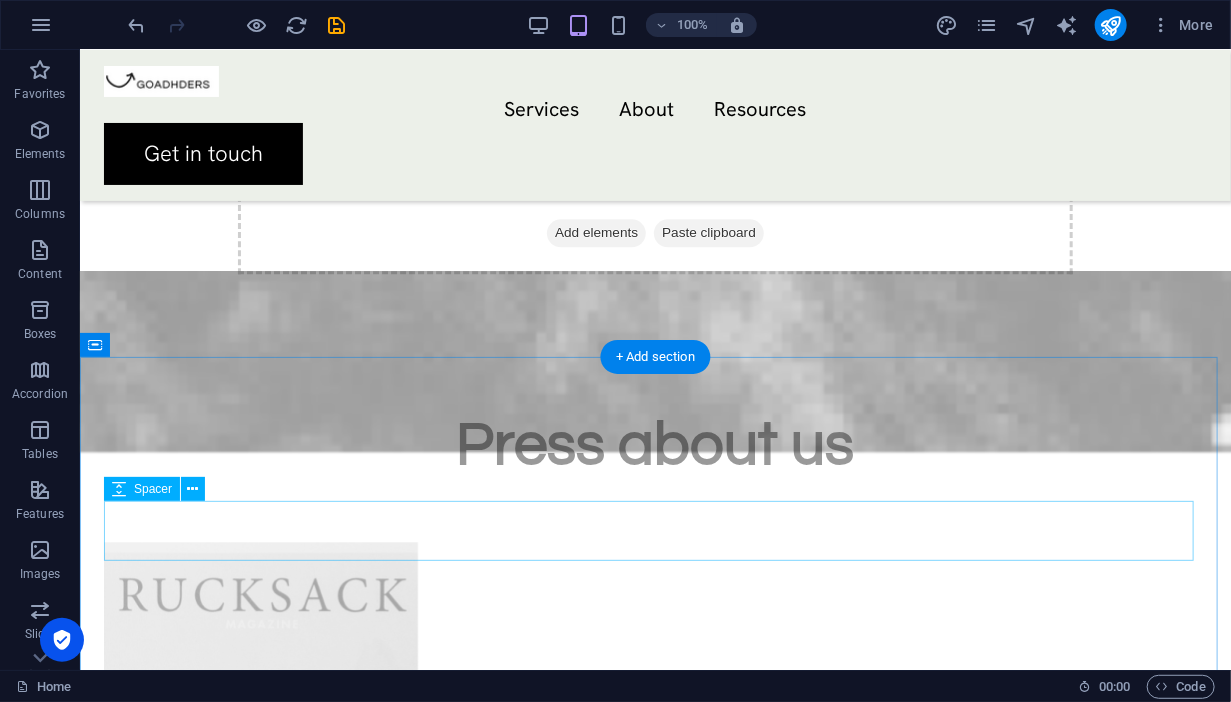 scroll, scrollTop: 1895, scrollLeft: 0, axis: vertical 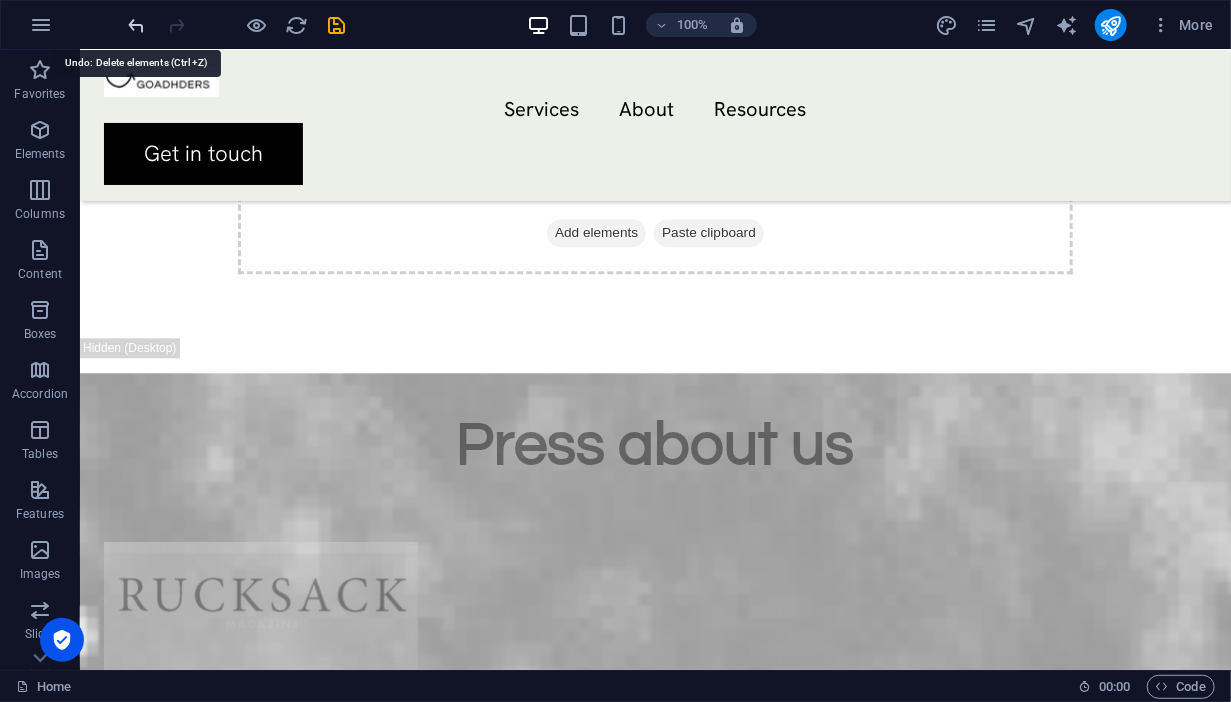 click at bounding box center [137, 25] 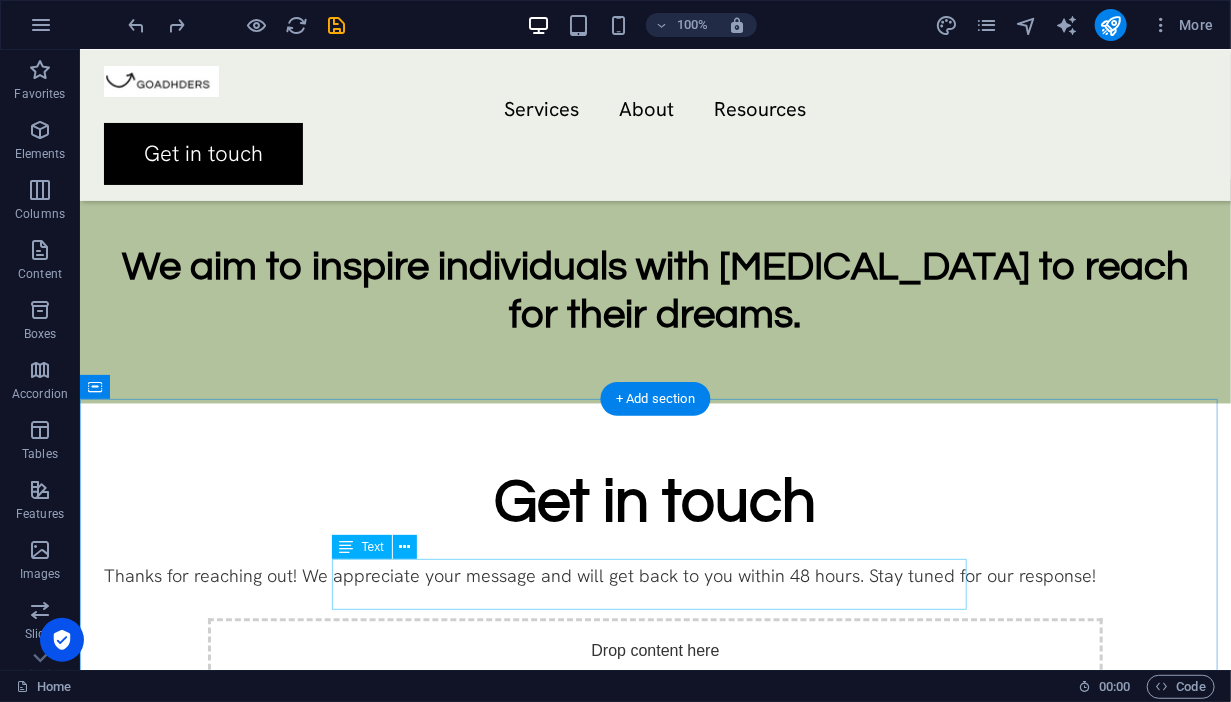 scroll, scrollTop: 1551, scrollLeft: 0, axis: vertical 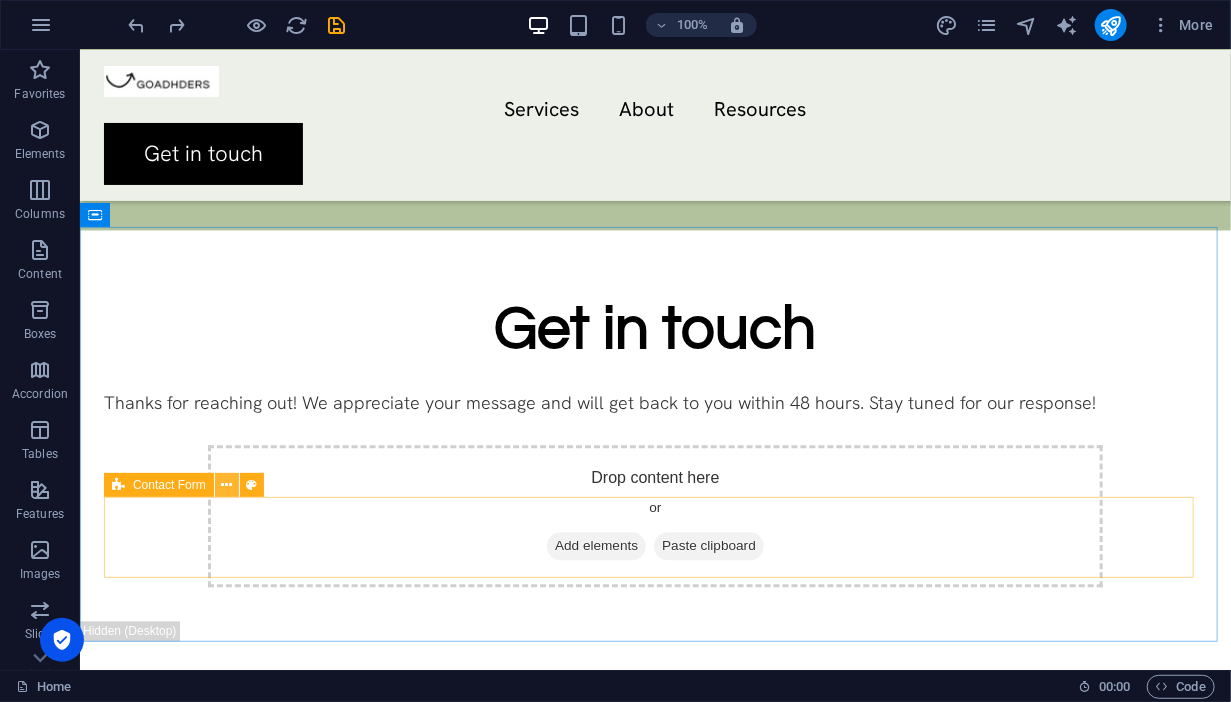 click at bounding box center [226, 485] 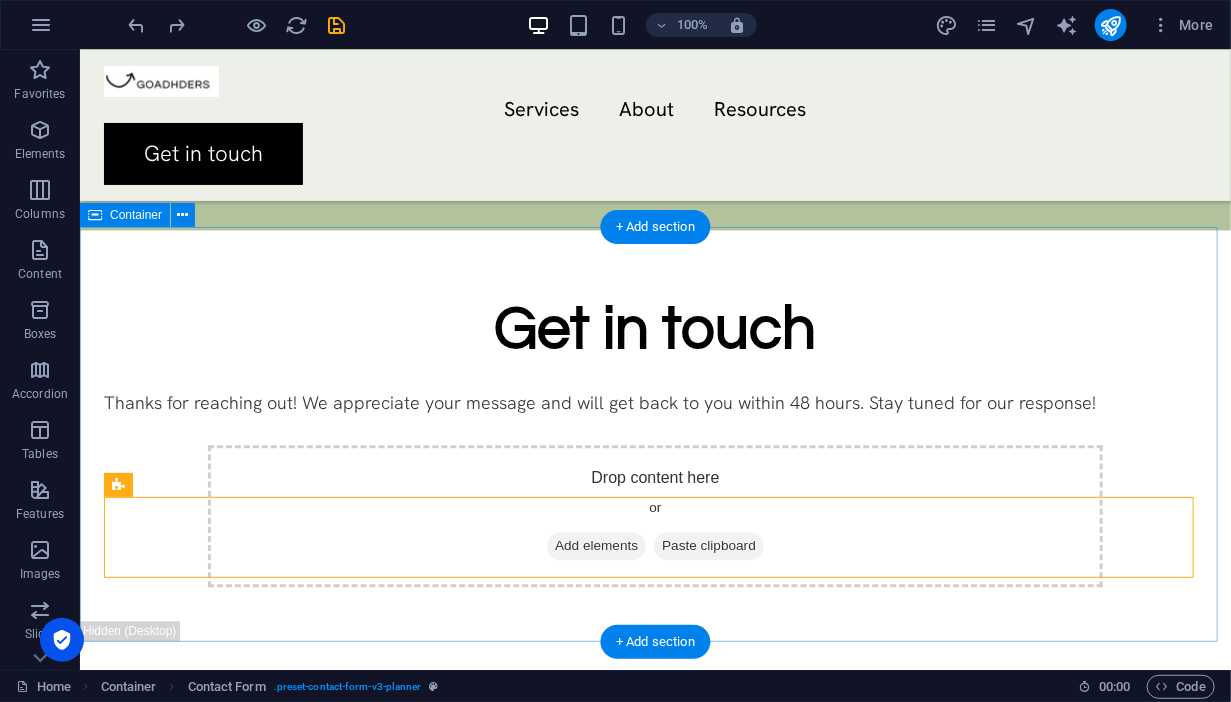drag, startPoint x: 1027, startPoint y: 229, endPoint x: 1033, endPoint y: 245, distance: 17.088007 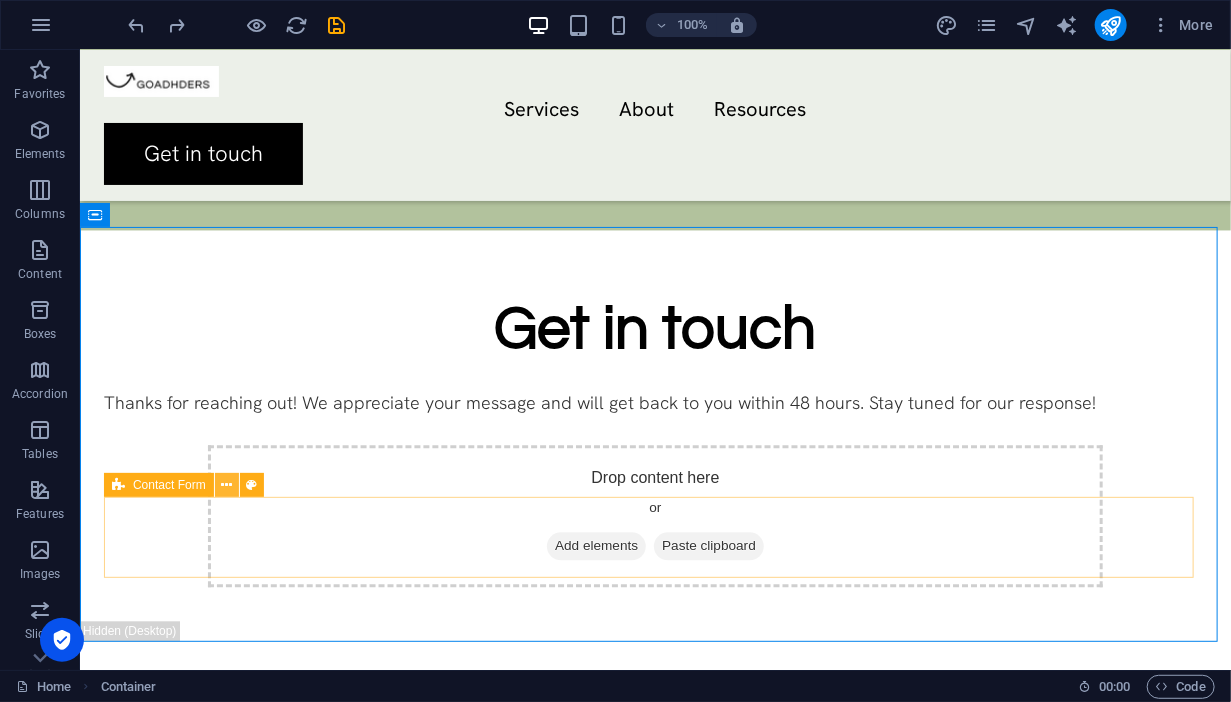 click at bounding box center (226, 485) 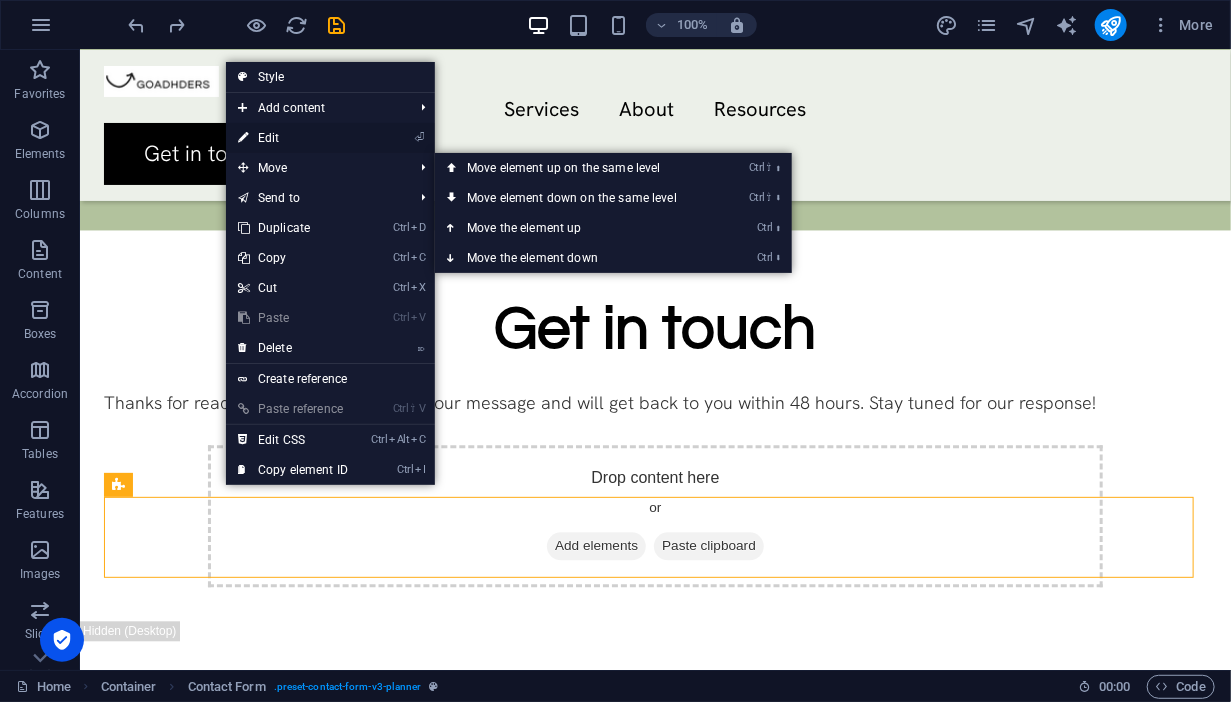drag, startPoint x: 268, startPoint y: 136, endPoint x: 481, endPoint y: 27, distance: 239.26973 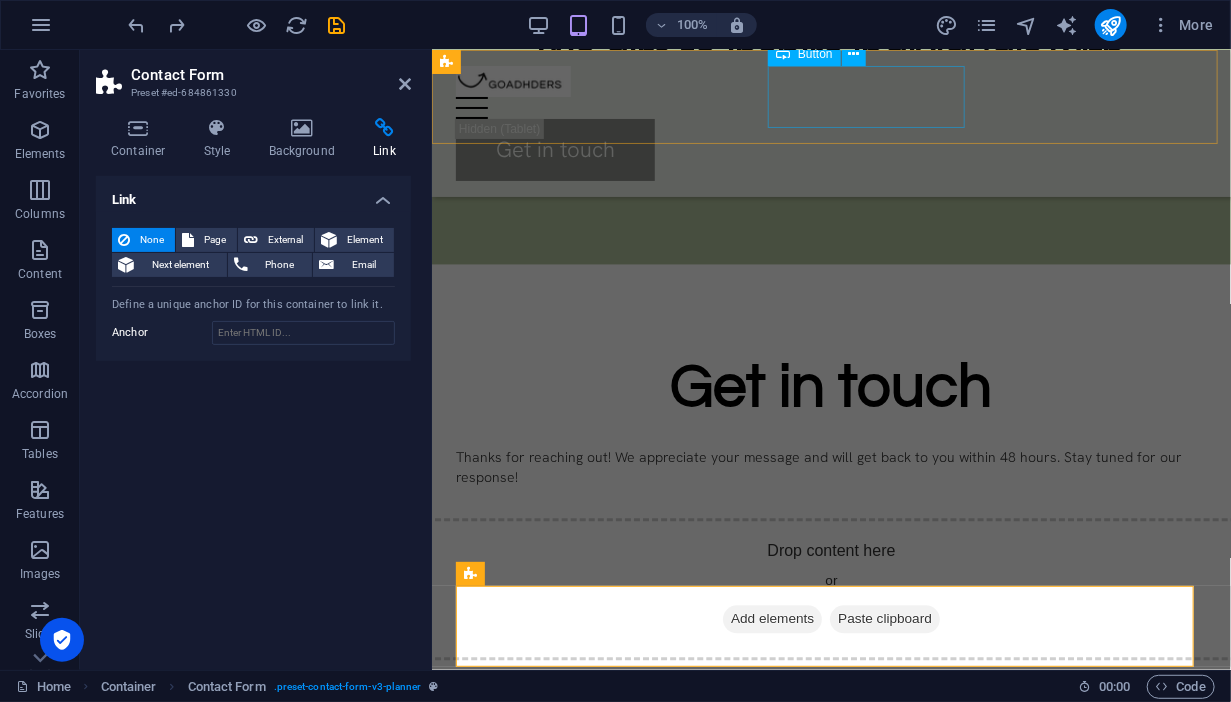 scroll, scrollTop: 1461, scrollLeft: 0, axis: vertical 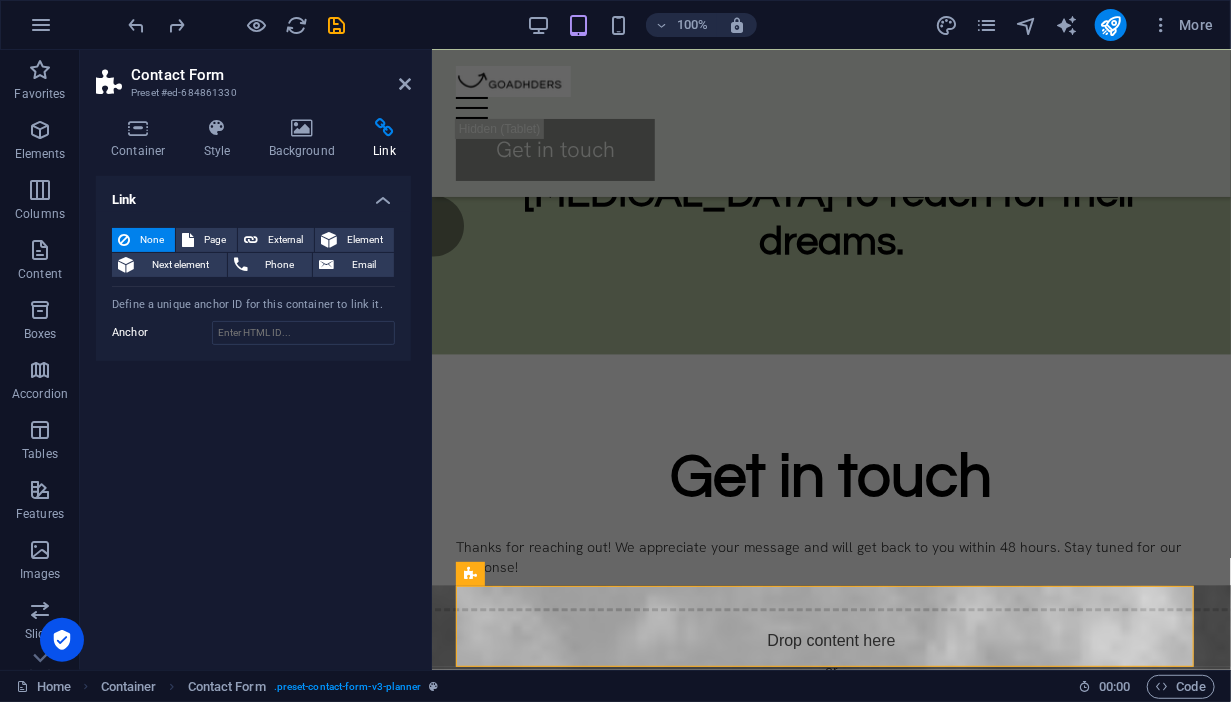click on "Container Style Background Link Size Height Default px rem % vh vw Min. height None px rem % vh vw Width Default px rem % em vh vw Min. width None px rem % vh vw Content width Default Custom width Width Default px rem % em vh vw Min. width None px rem % vh vw Default padding Custom spacing Default content width and padding can be changed under Design. Edit design Layout (Flexbox) Alignment Determines the flex direction. Default Main axis Determine how elements should behave along the main axis inside this container (justify content). Default Side axis Control the vertical direction of the element inside of the container (align items). Default Wrap Default On Off Fill Controls the distances and direction of elements on the y-axis across several lines (align content). Default Accessibility ARIA helps assistive technologies (like screen readers) to understand the role, state, and behavior of web elements Role The ARIA role defines the purpose of an element.  None Alert Article Banner Comment Fan" at bounding box center (253, 386) 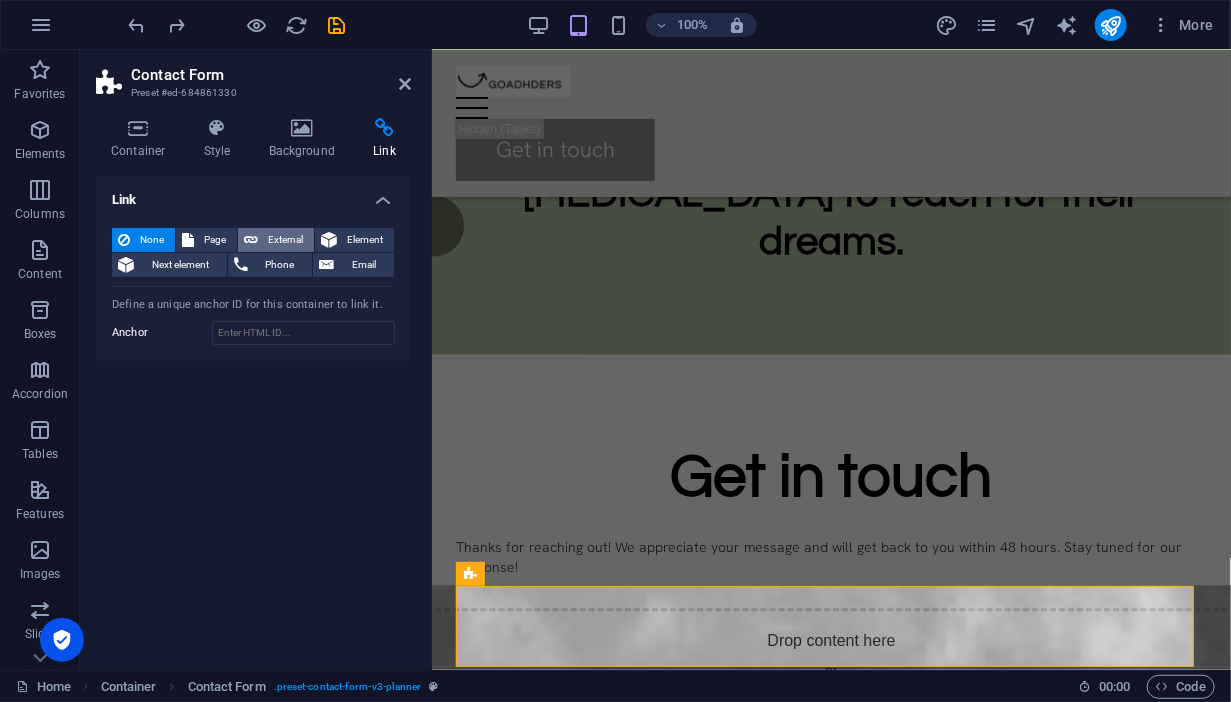 click on "External" at bounding box center (276, 240) 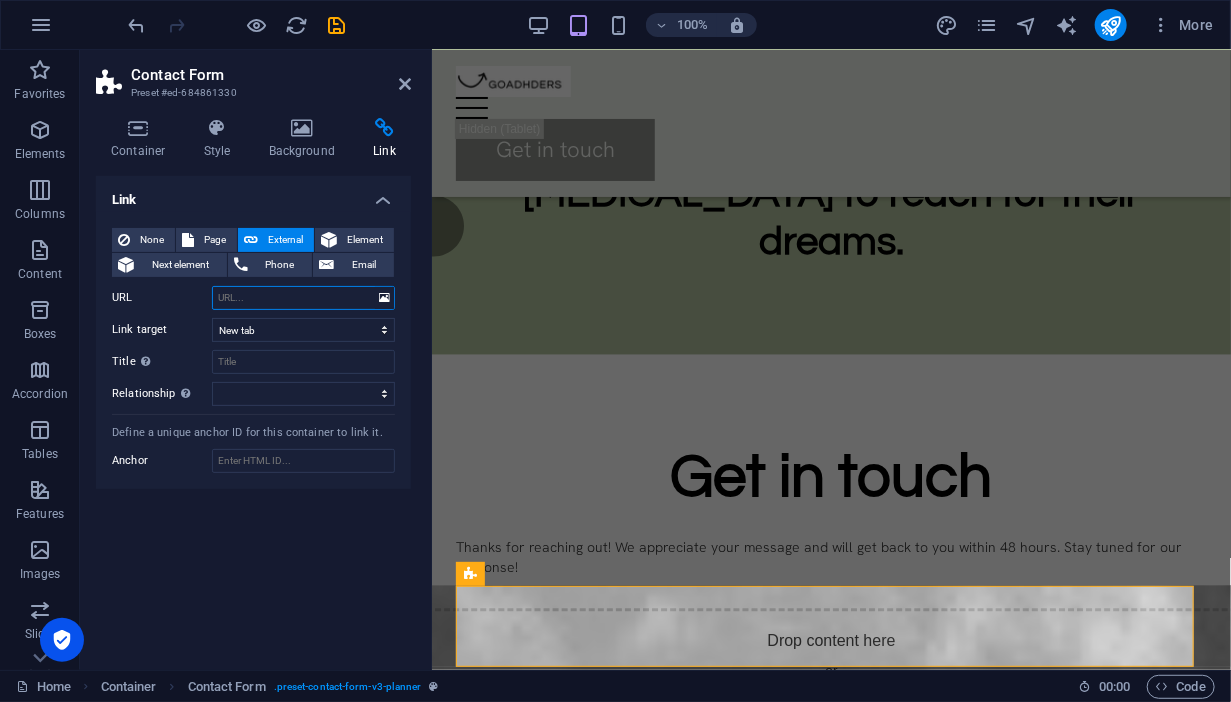 paste on "[URL][DOMAIN_NAME]" 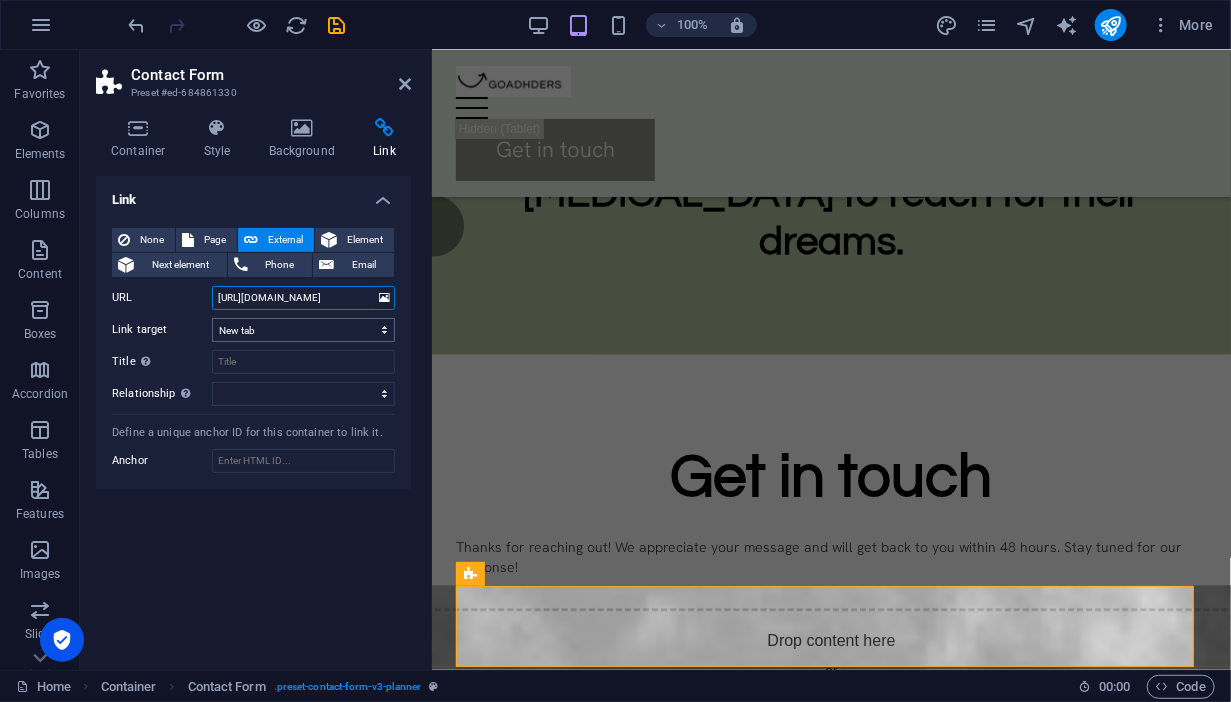 type on "[URL][DOMAIN_NAME]" 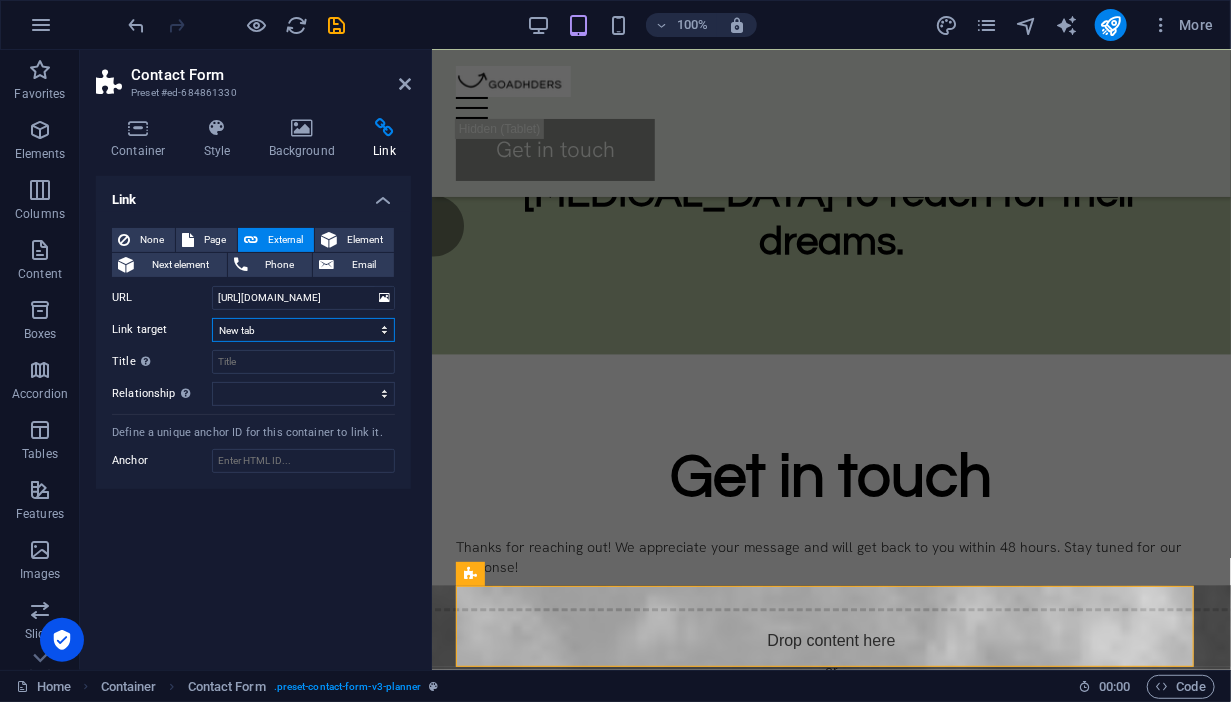 select on "overlay" 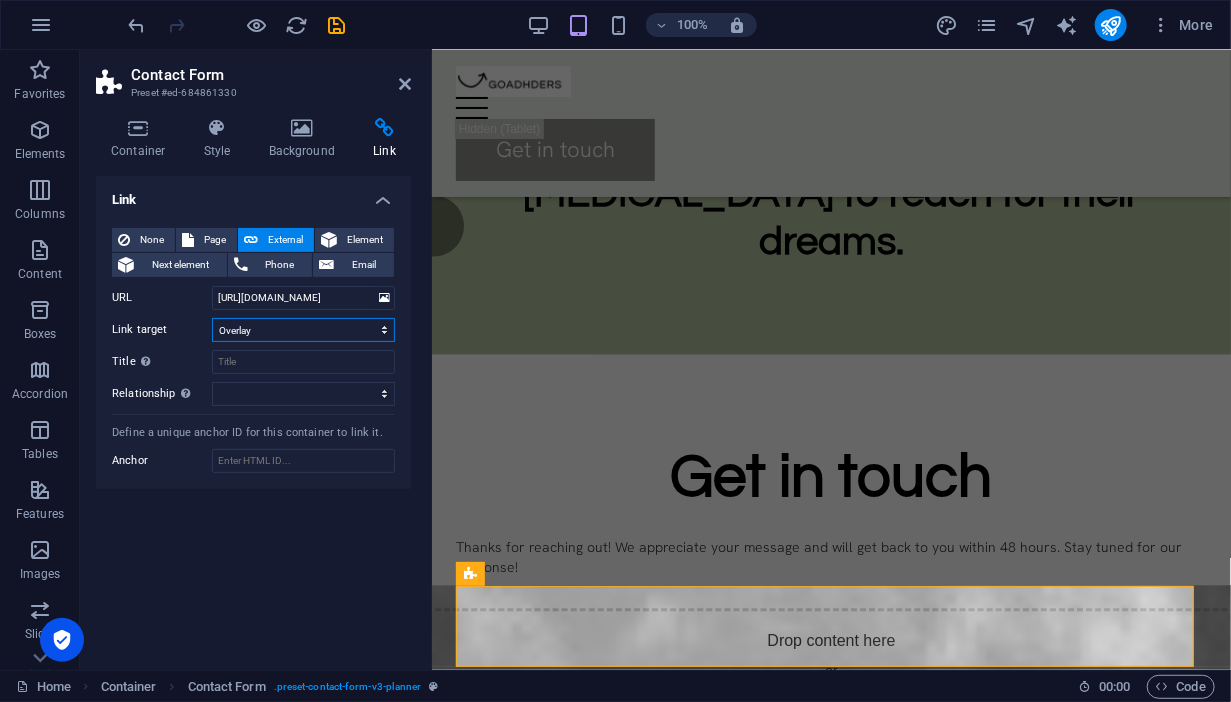 click on "Overlay" at bounding box center [0, 0] 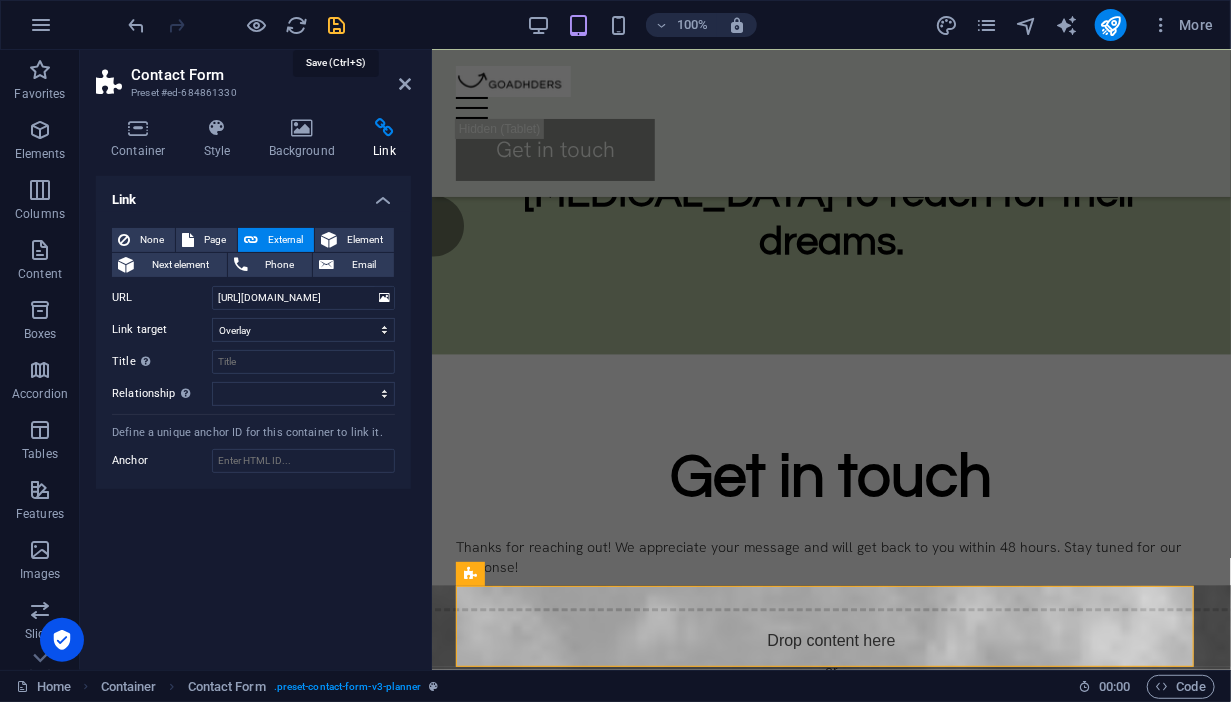 click at bounding box center (337, 25) 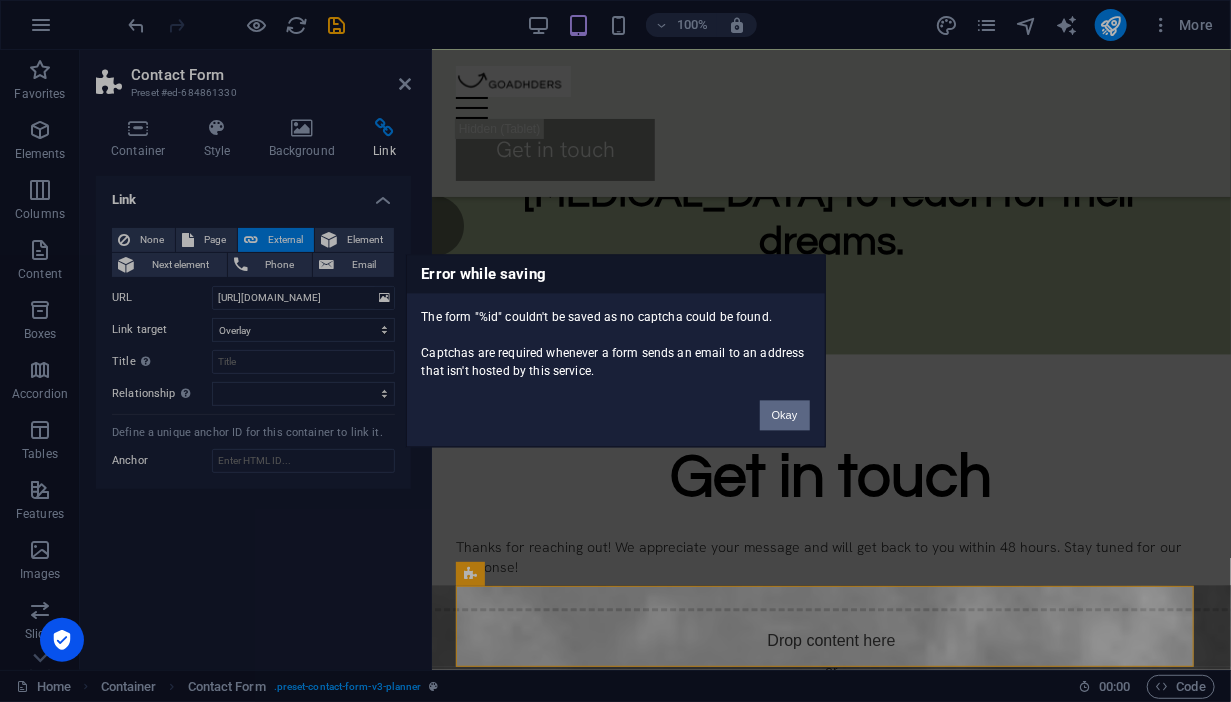 click on "Okay" at bounding box center (785, 416) 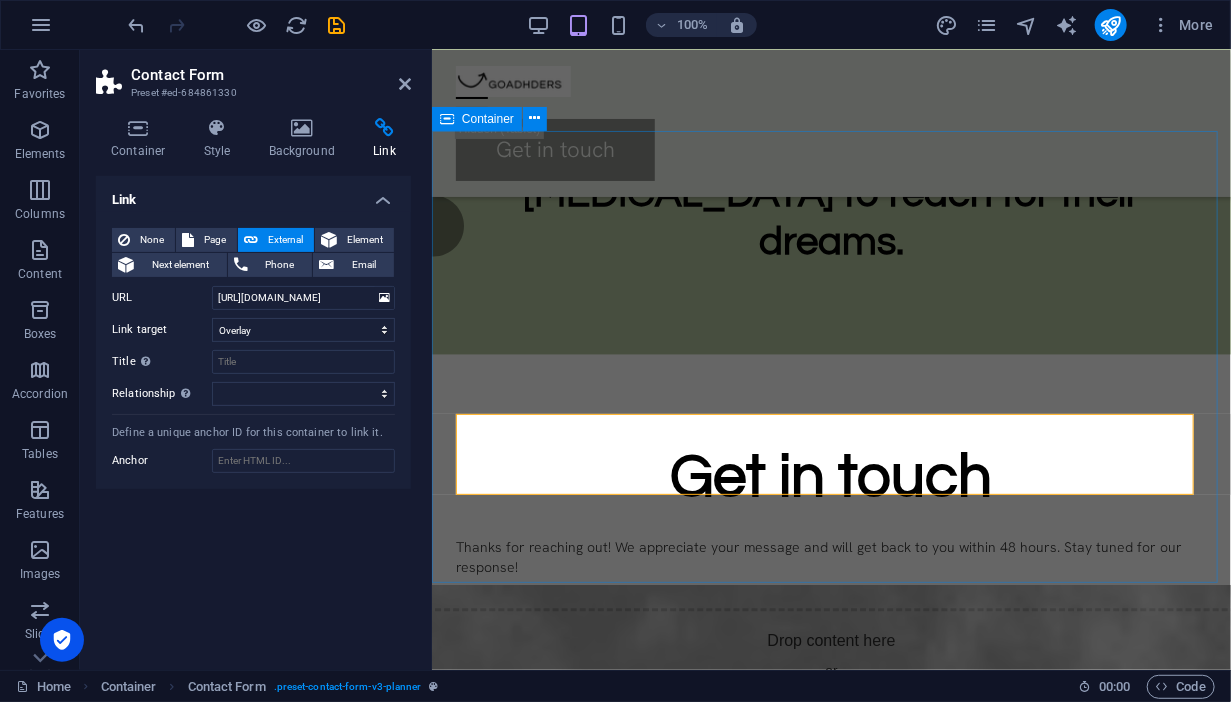 scroll, scrollTop: 1633, scrollLeft: 0, axis: vertical 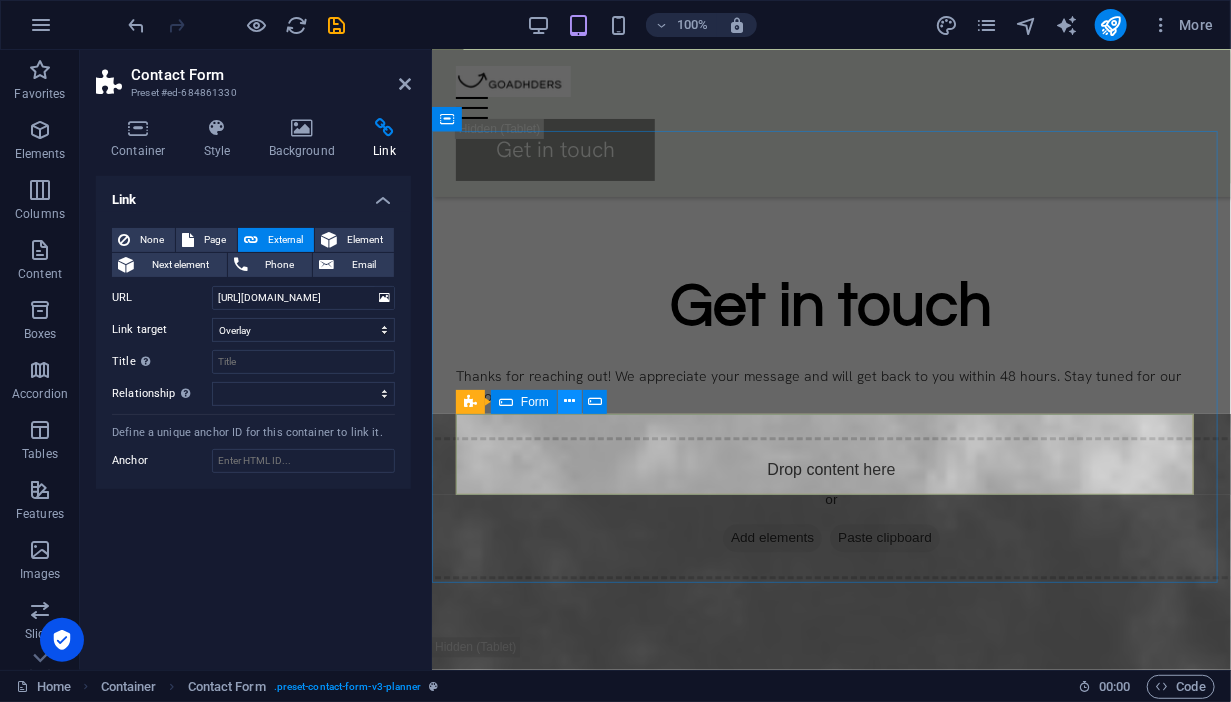click at bounding box center (570, 401) 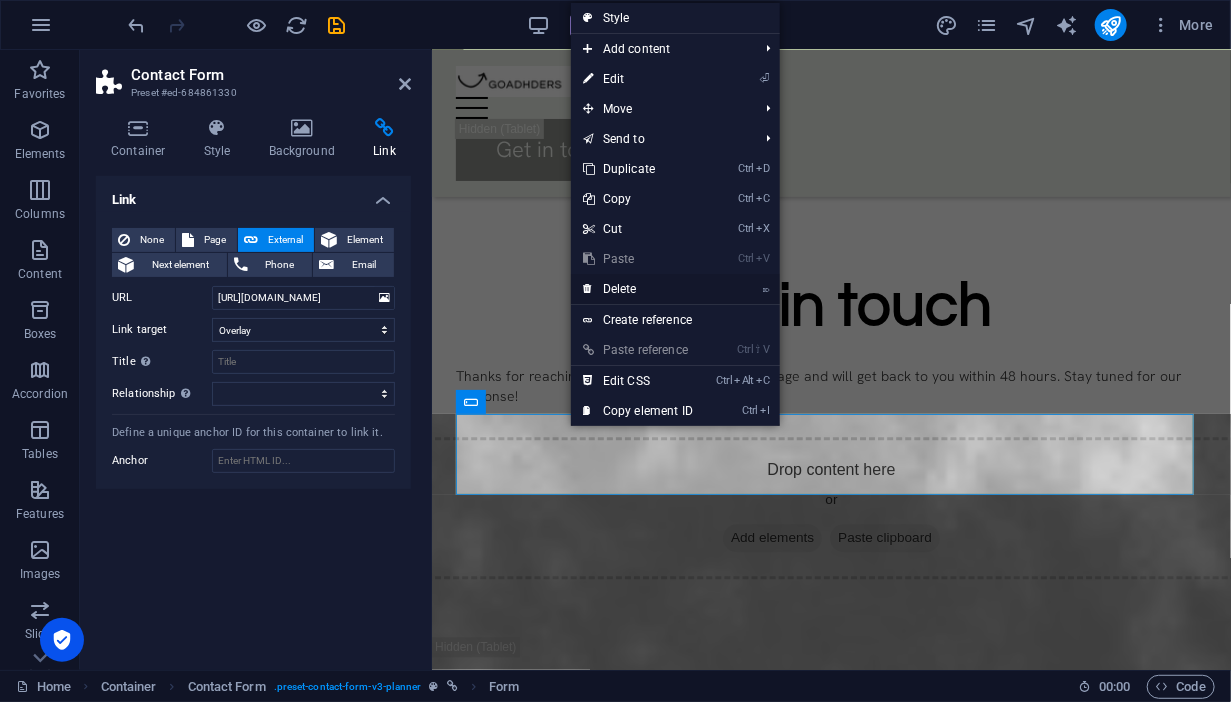 click on "⌦  Delete" at bounding box center [638, 289] 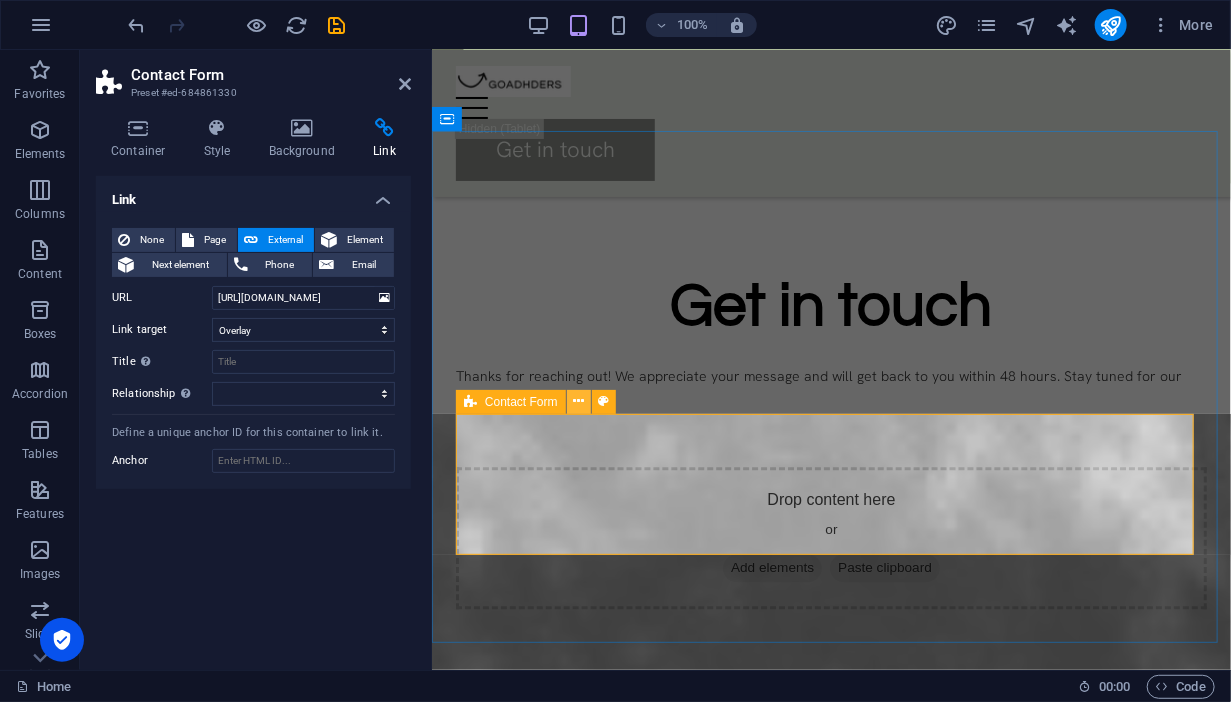 click at bounding box center [578, 401] 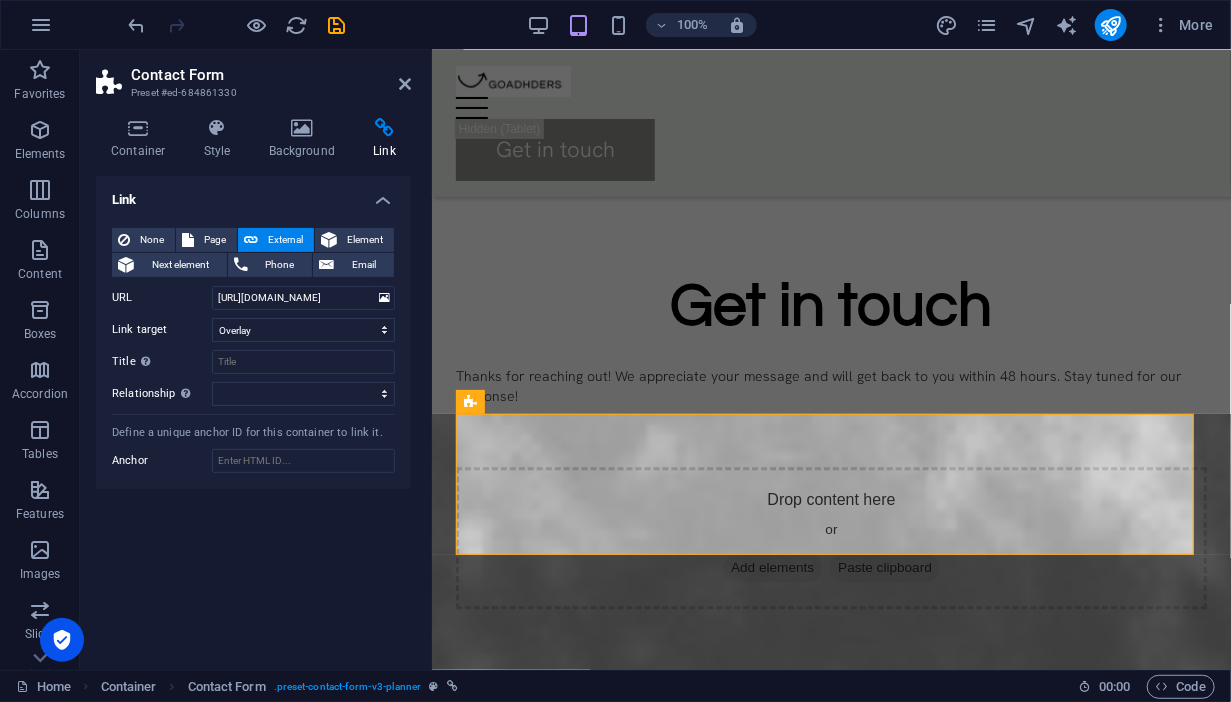 click on "None Page External Element Next element Phone Email Page Home Services About Contact Legal Notice Privacy Resources Element
URL [URL][DOMAIN_NAME] Phone Email Link target New tab Same tab Overlay Title Additional link description, should not be the same as the link text. The title is most often shown as a tooltip text when the mouse moves over the element. Leave empty if uncertain. Relationship Sets the  relationship of this link to the link target . For example, the value "nofollow" instructs search engines not to follow the link. Can be left empty. alternate author bookmark external help license next nofollow noreferrer noopener prev search tag Define a unique anchor ID for this container to link it. [GEOGRAPHIC_DATA]" at bounding box center [253, 351] 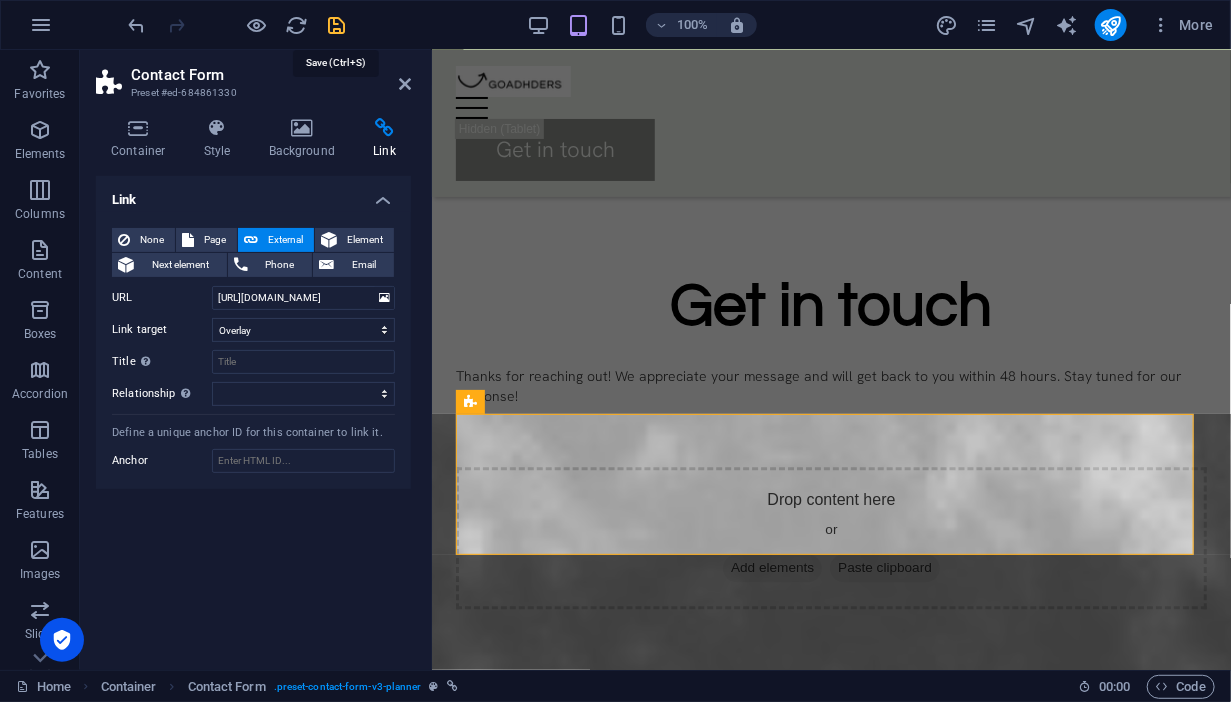 click at bounding box center [337, 25] 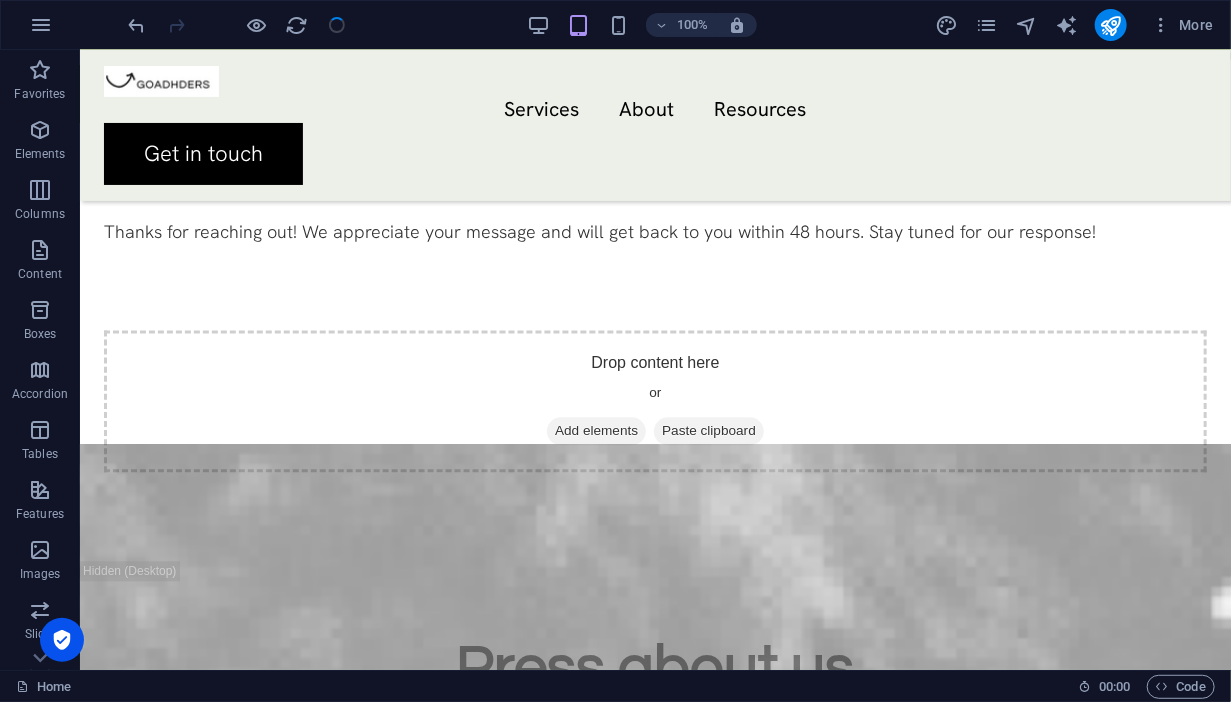 scroll, scrollTop: 1723, scrollLeft: 0, axis: vertical 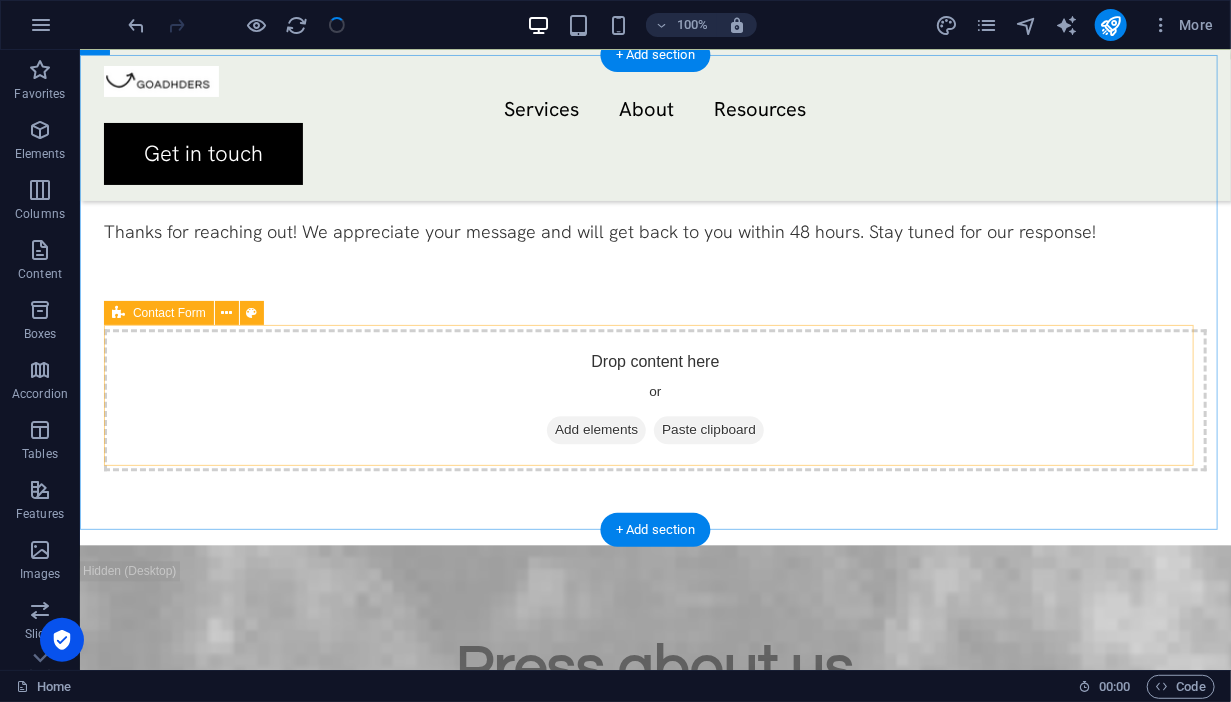 click on "Drop content here or  Add elements  Paste clipboard" at bounding box center [654, 399] 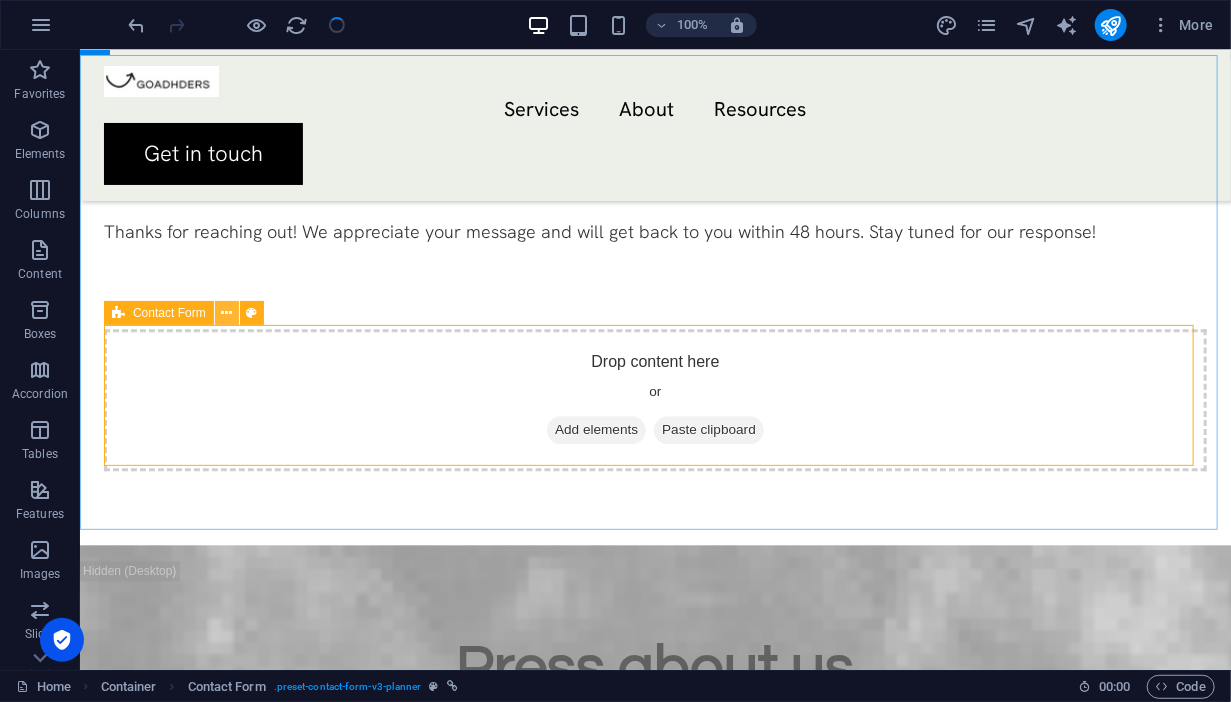 click at bounding box center (226, 313) 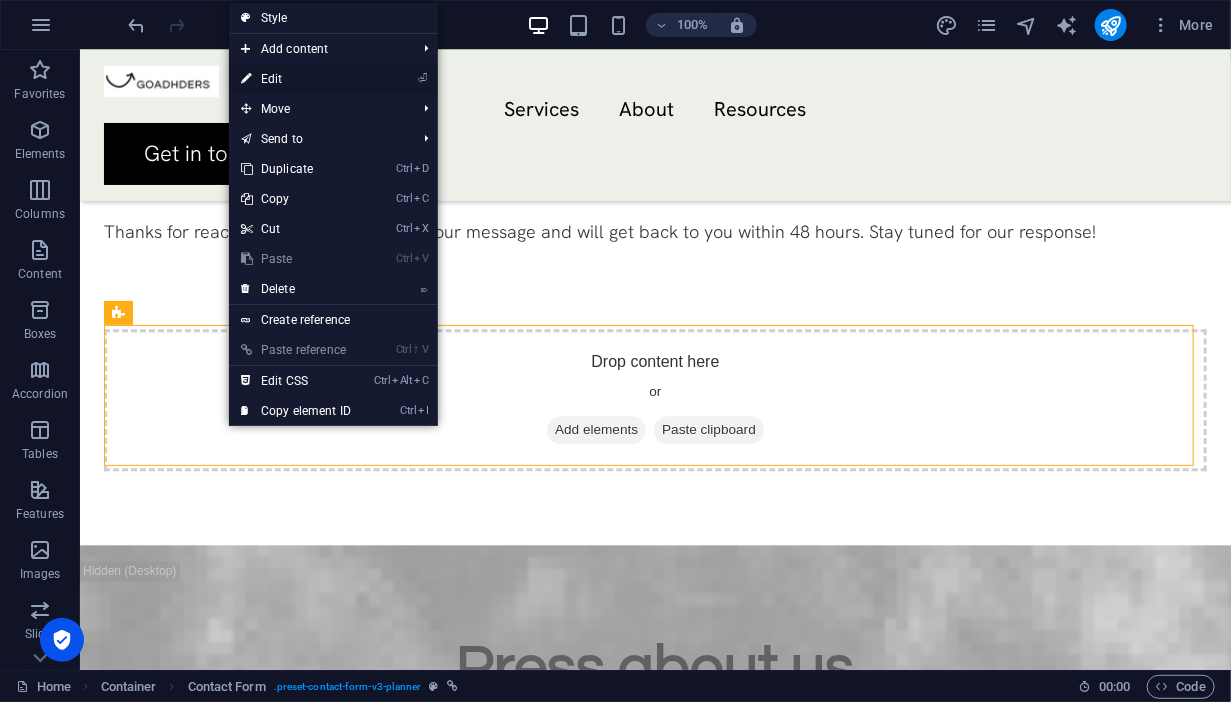 click on "⏎  Edit" at bounding box center [296, 79] 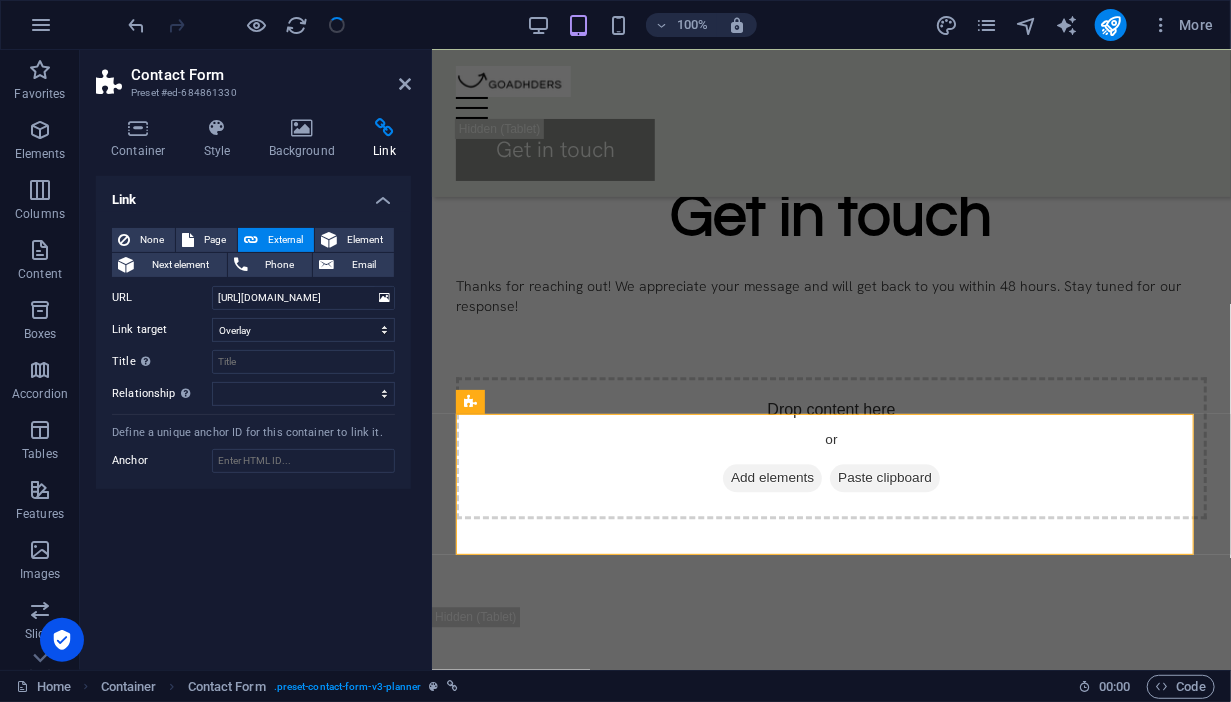 scroll, scrollTop: 1633, scrollLeft: 0, axis: vertical 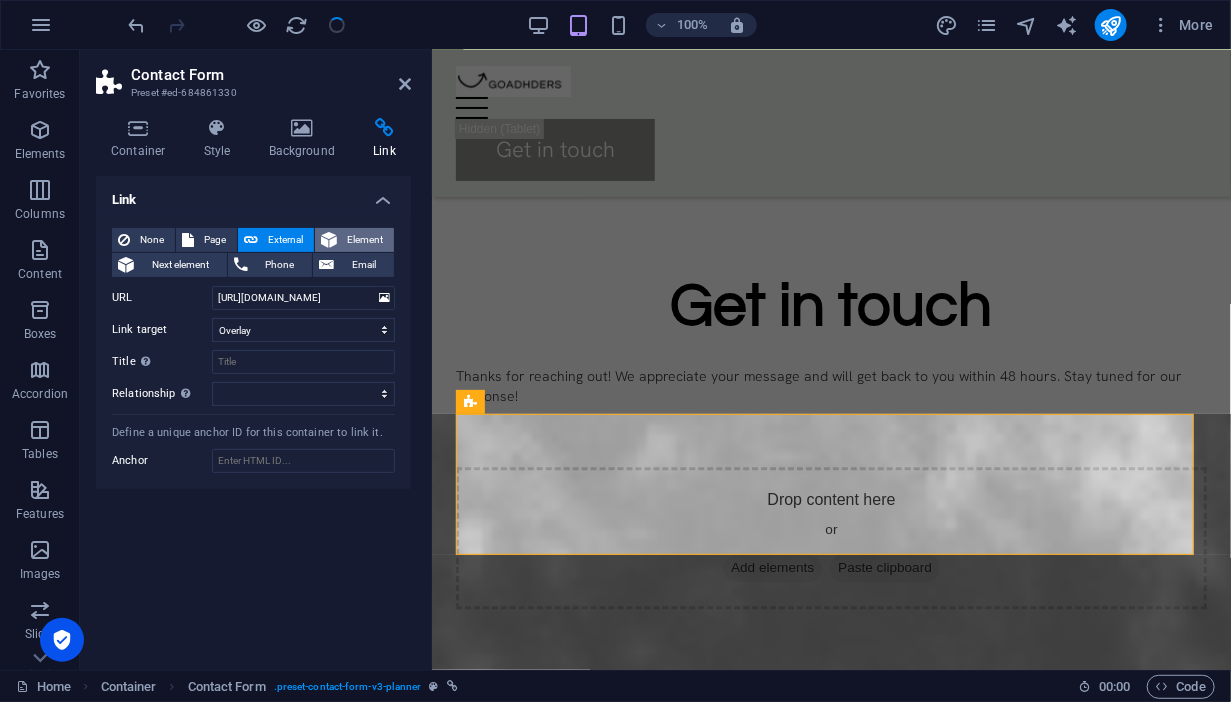 click on "Element" at bounding box center [365, 240] 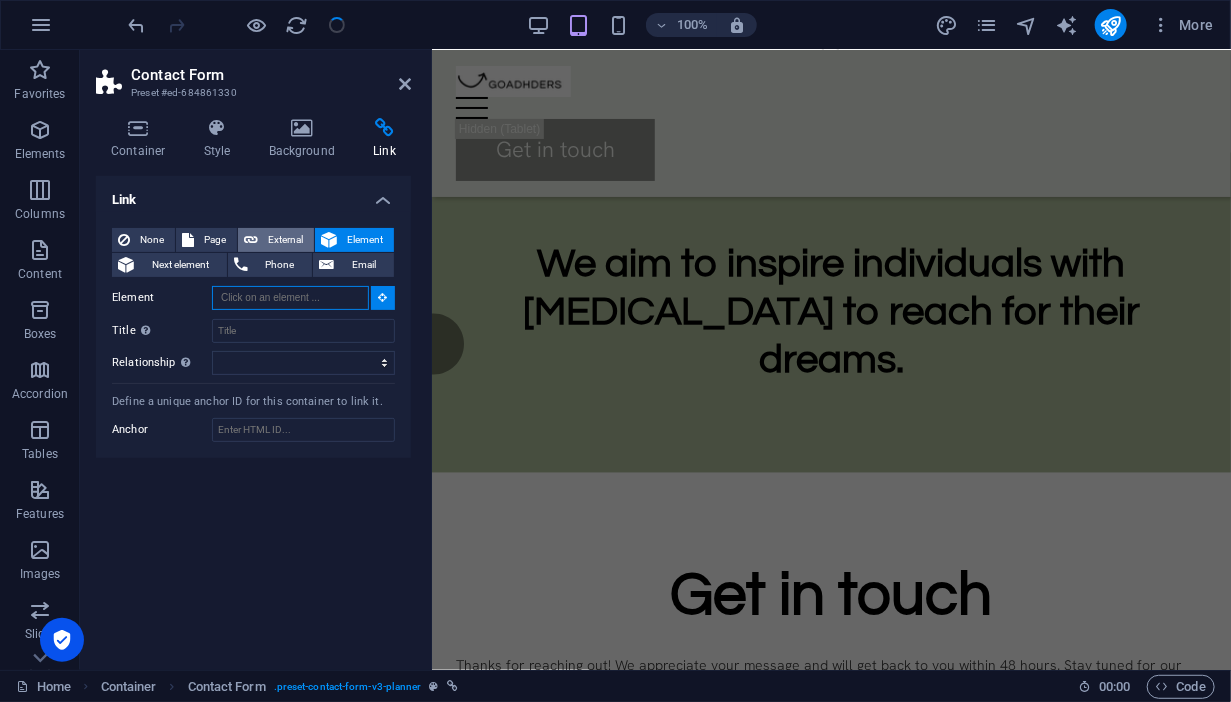 scroll, scrollTop: 1282, scrollLeft: 0, axis: vertical 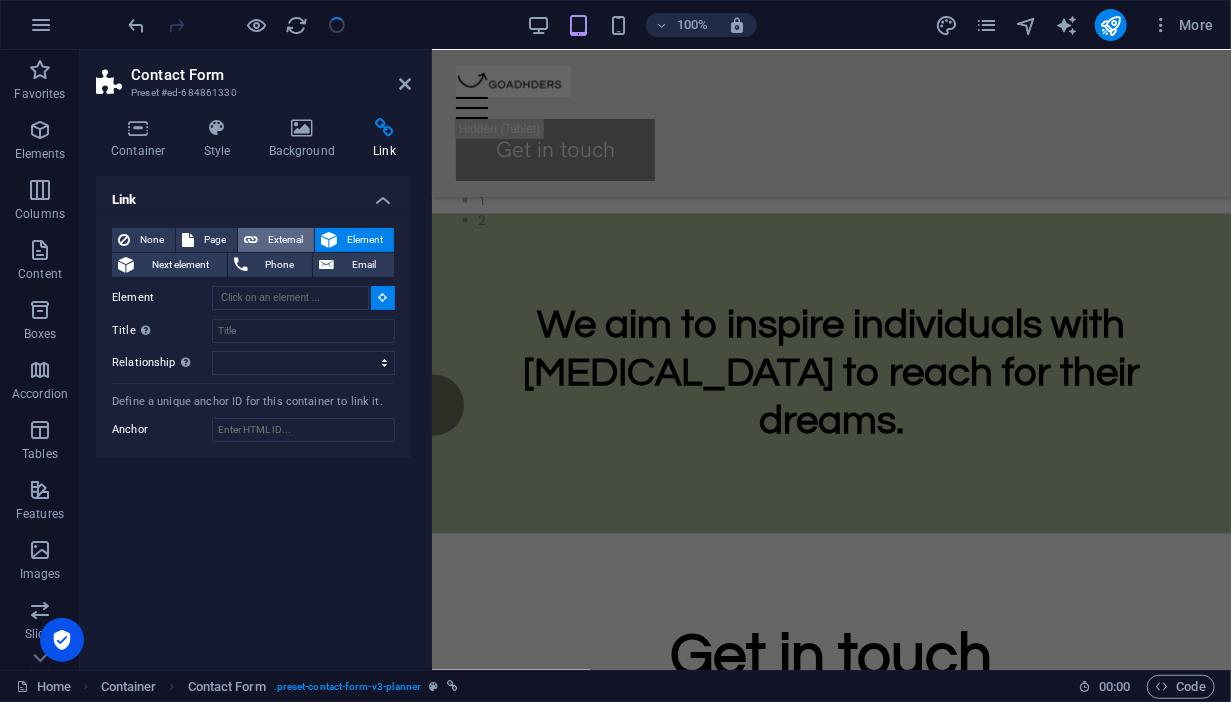 click on "External" at bounding box center [286, 240] 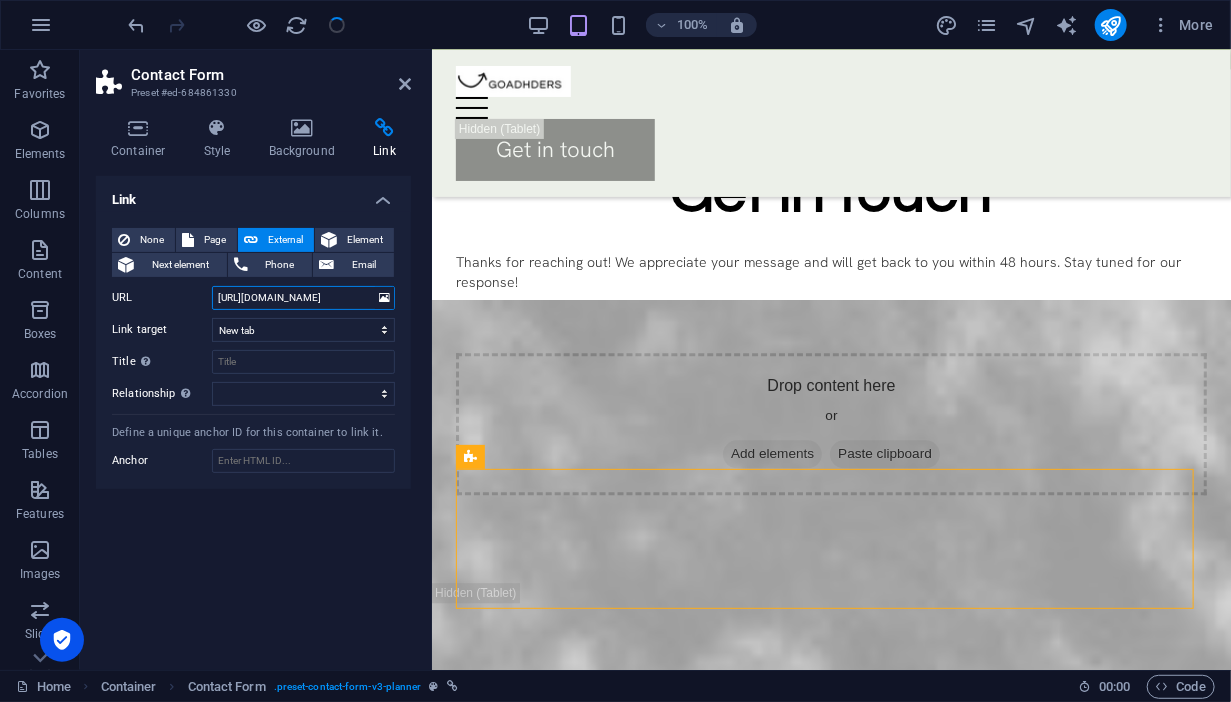 scroll, scrollTop: 1758, scrollLeft: 0, axis: vertical 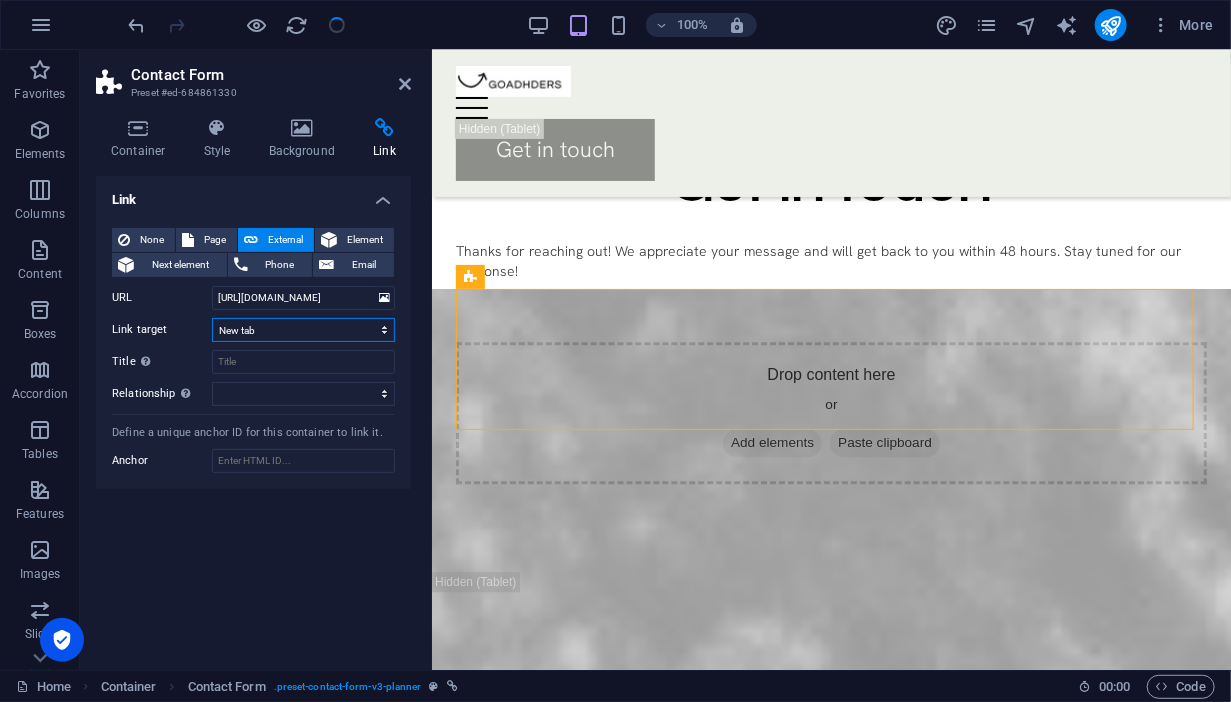 click on "New tab Same tab Overlay" at bounding box center (303, 330) 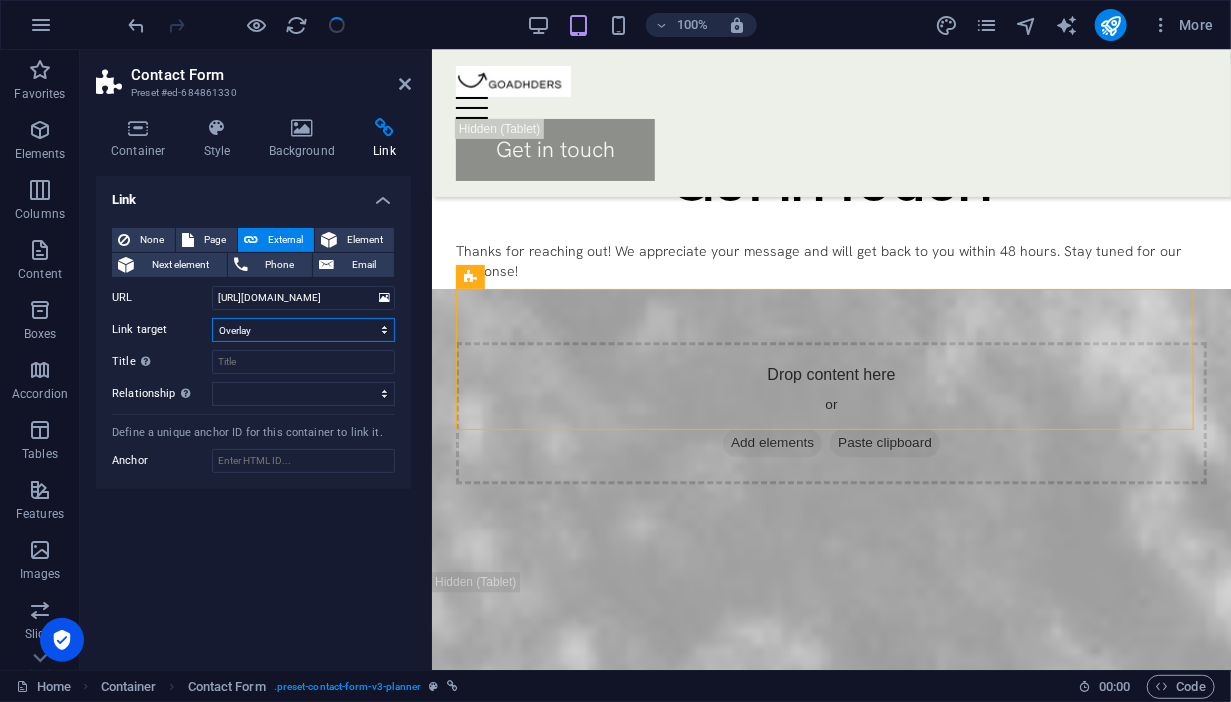 click on "Overlay" at bounding box center [0, 0] 